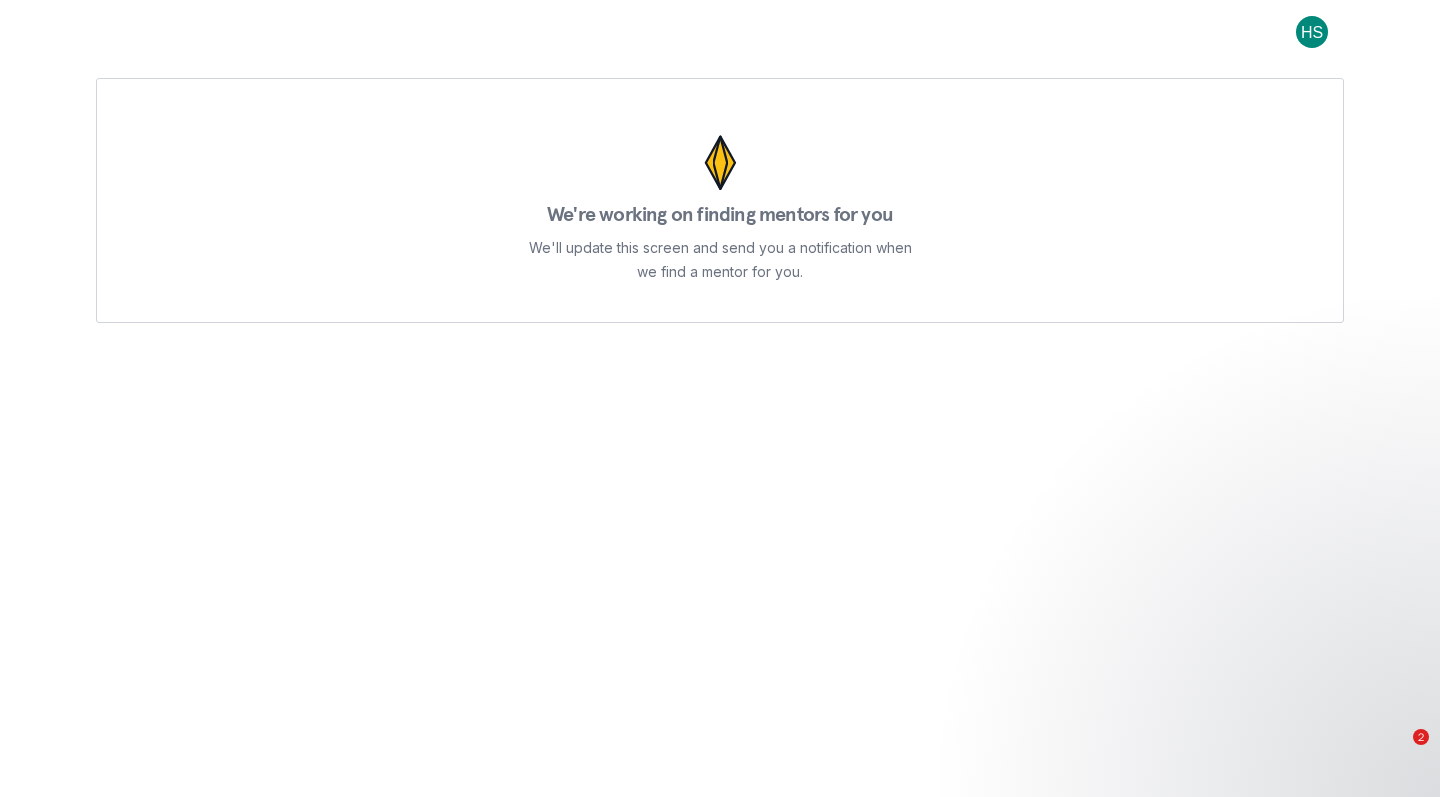 scroll, scrollTop: 0, scrollLeft: 0, axis: both 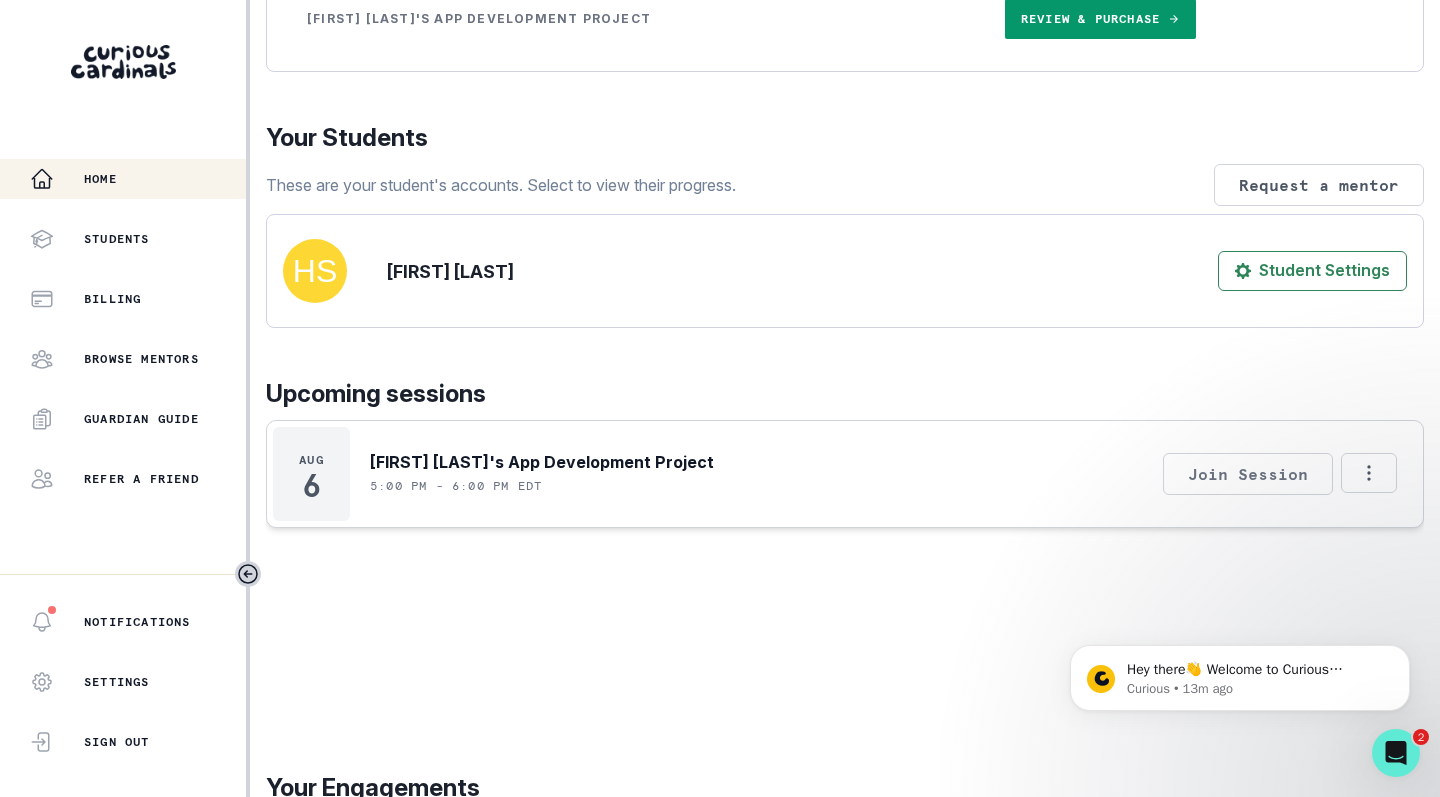 click on "Join Session" at bounding box center (1248, 474) 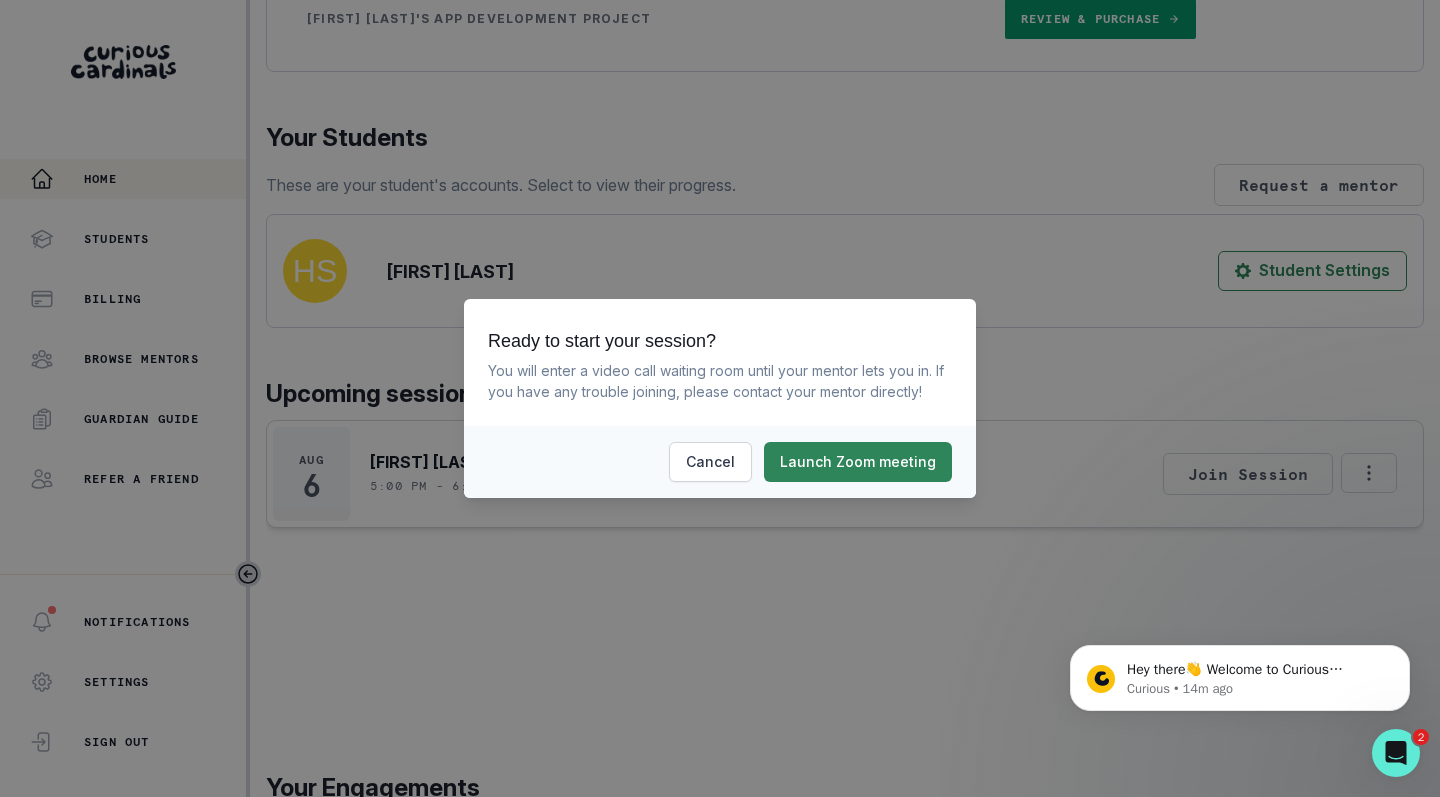 click on "Launch Zoom meeting" at bounding box center (858, 462) 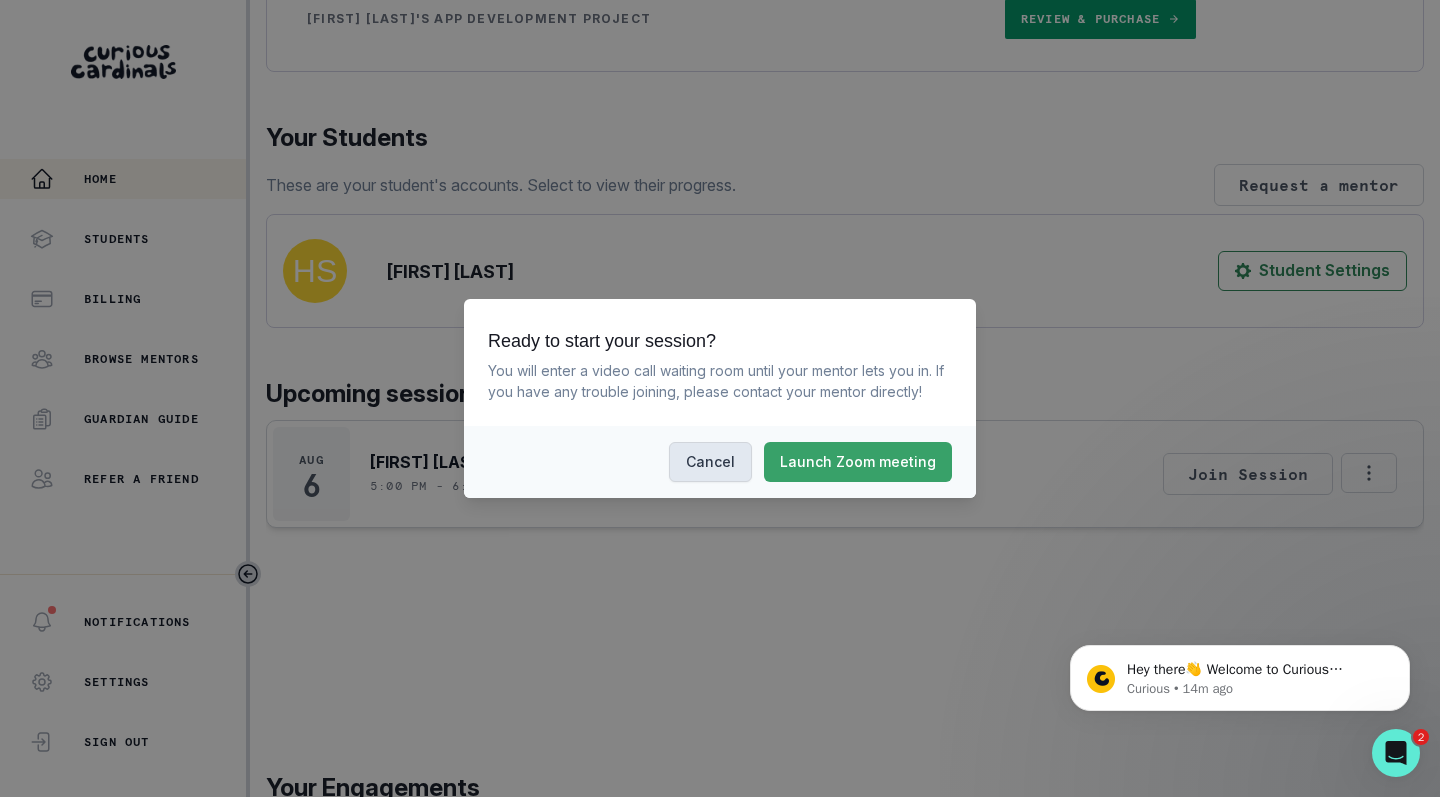 click on "Cancel" at bounding box center (710, 462) 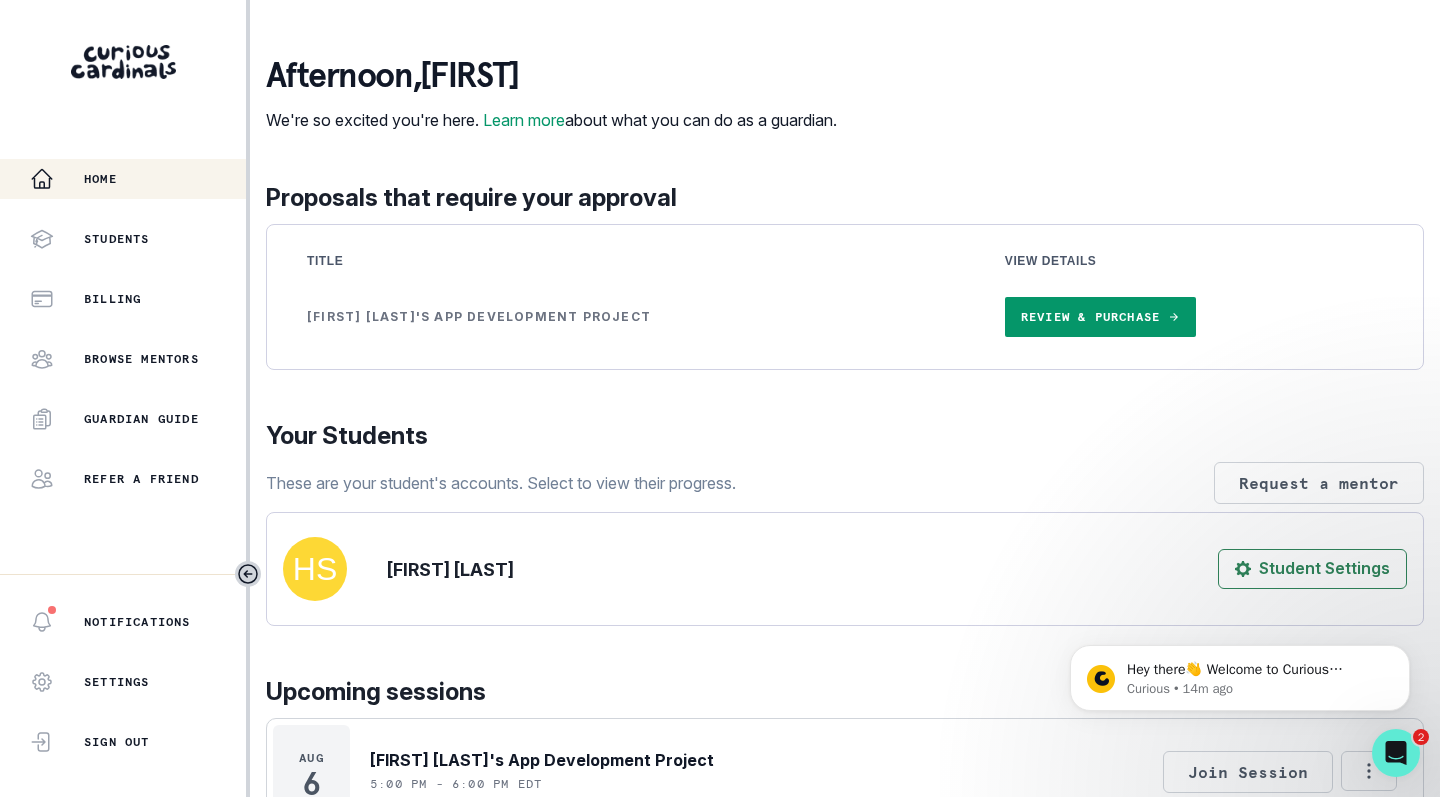 scroll, scrollTop: 0, scrollLeft: 0, axis: both 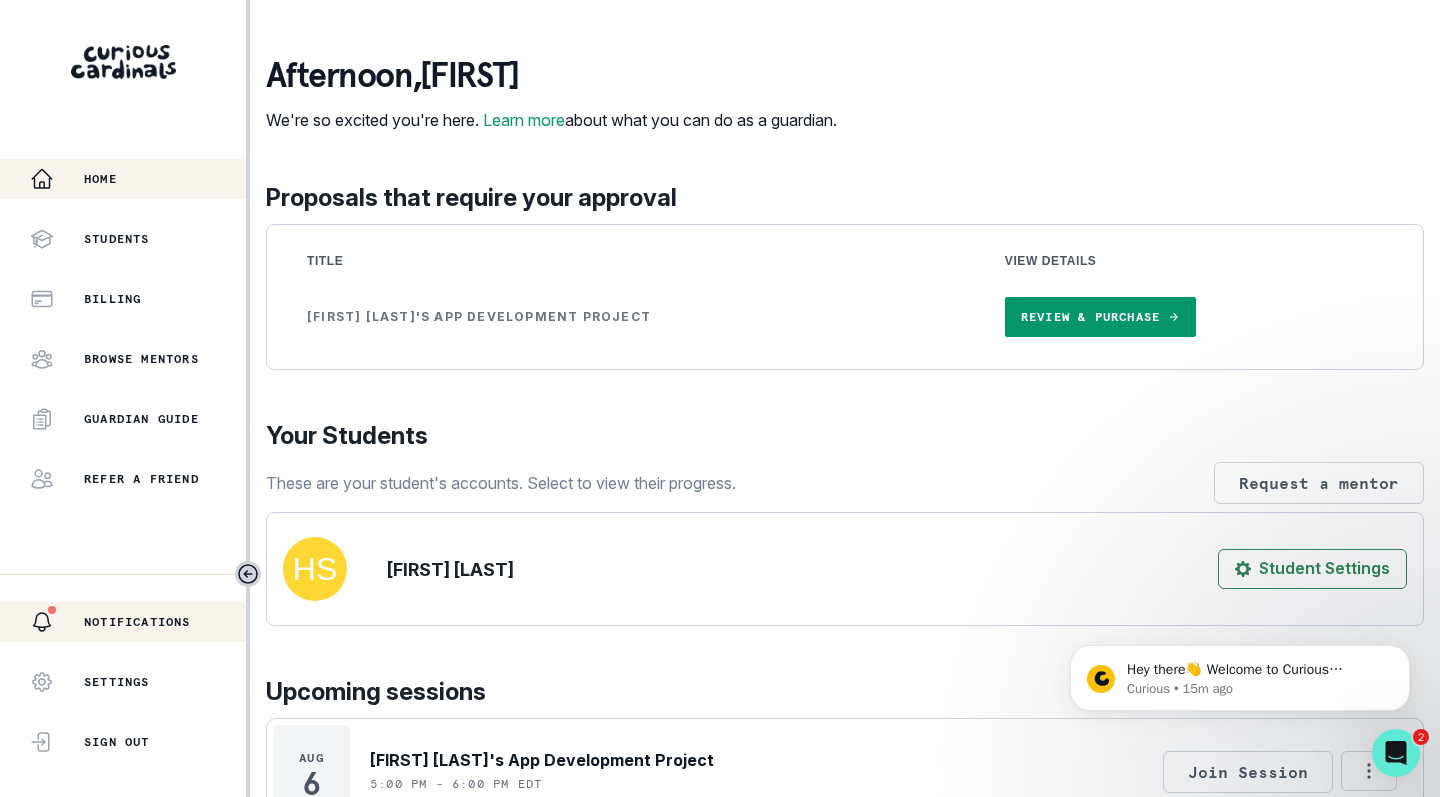 click on "Notifications" at bounding box center (123, 622) 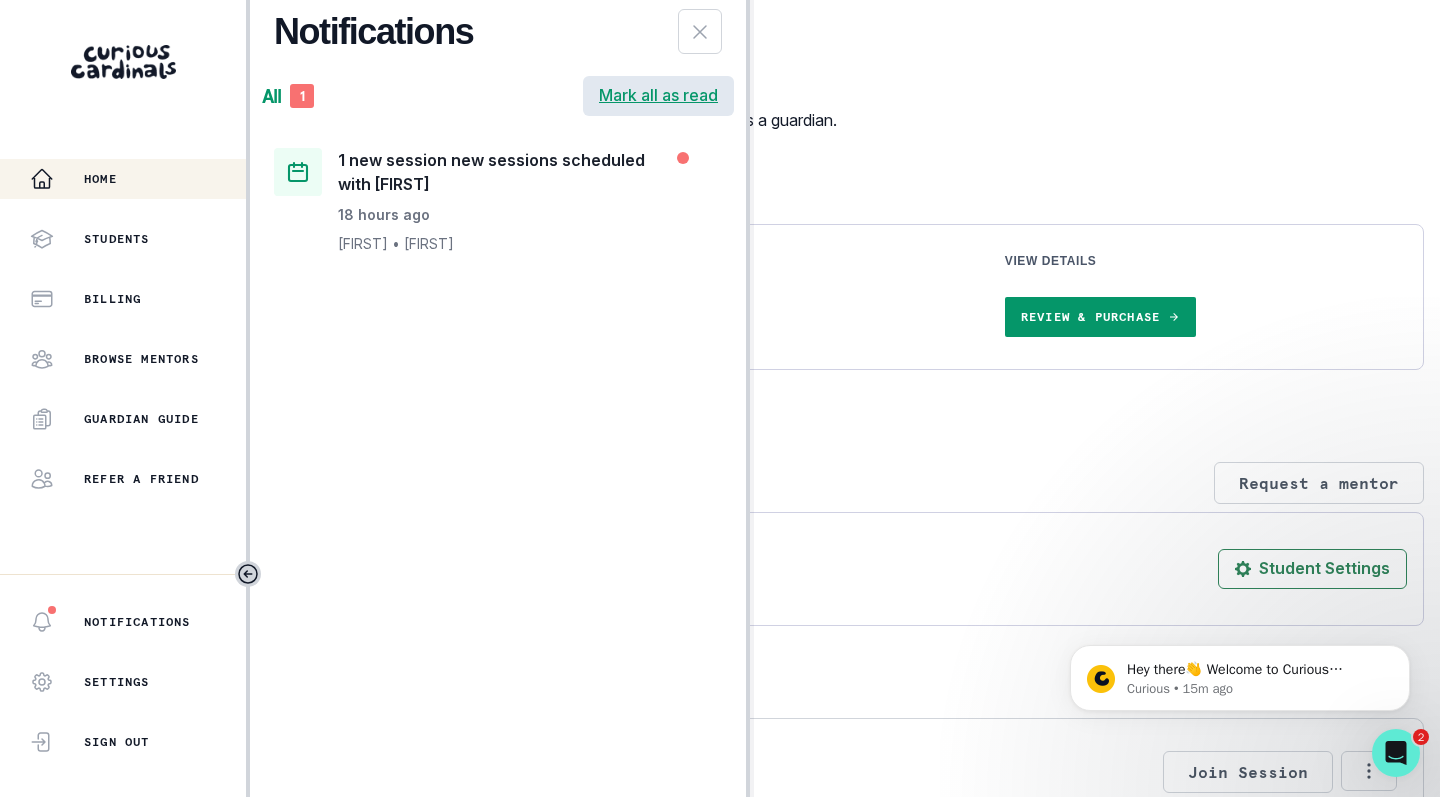 click on "Mark all as read" at bounding box center (658, 96) 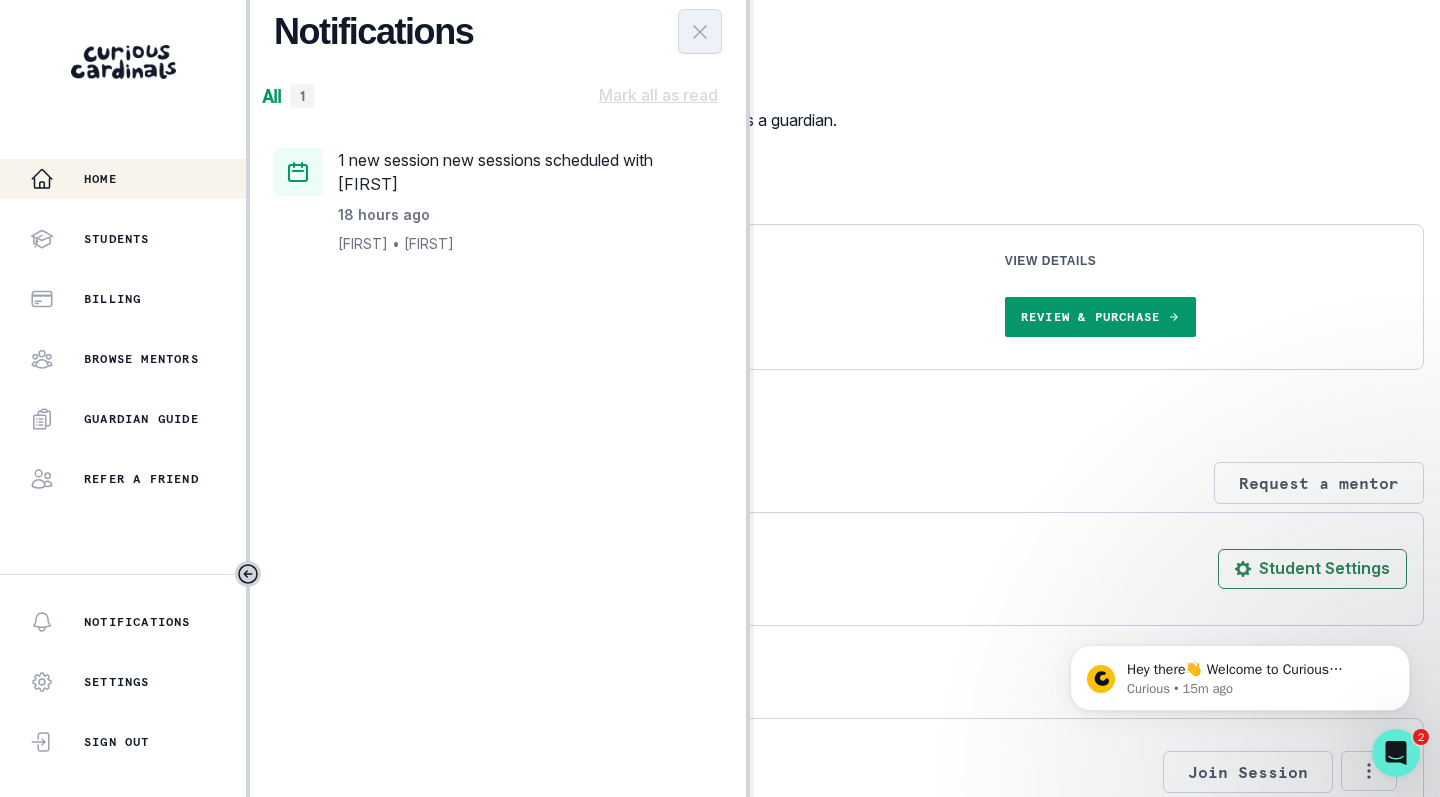 click 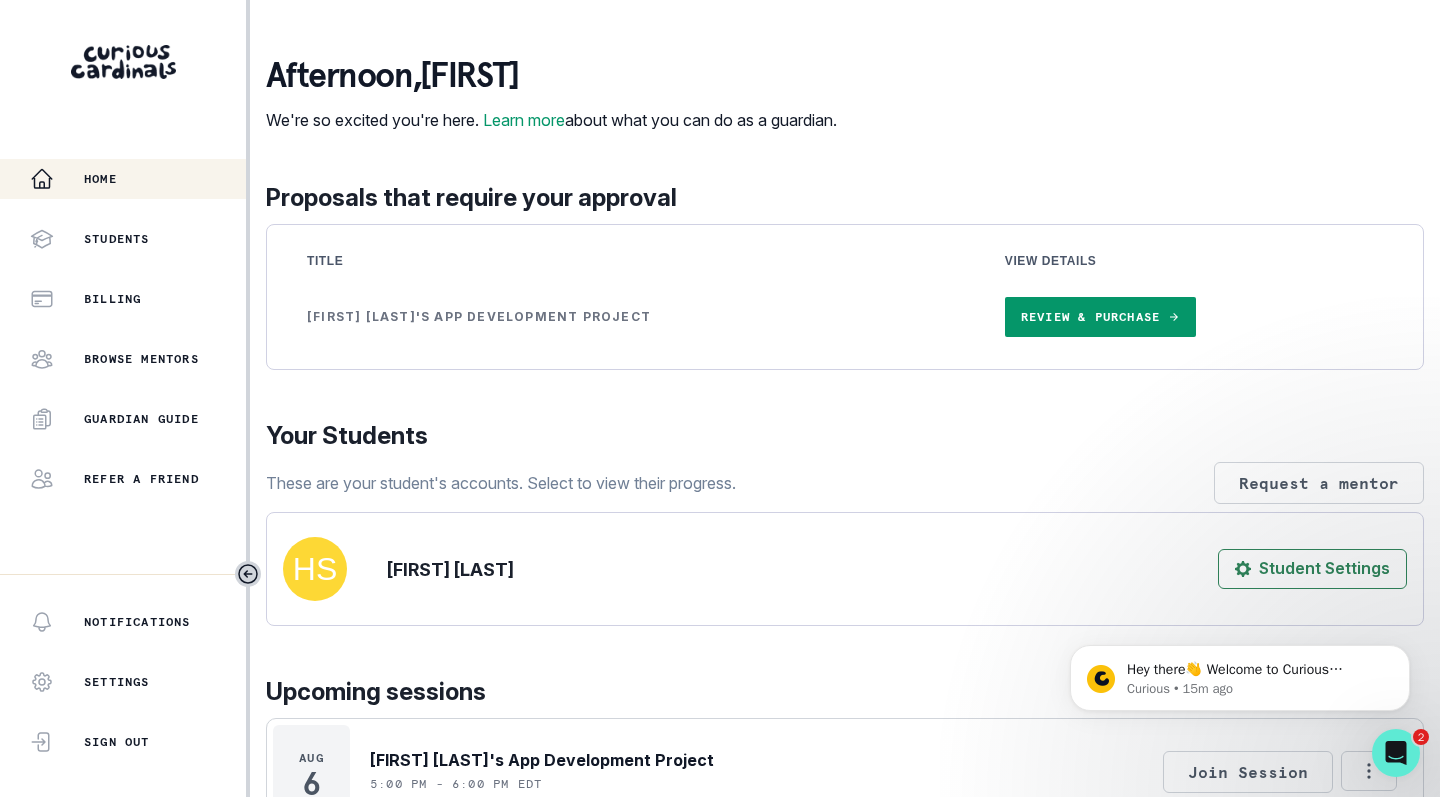 click on "afternoon , [FIRST] We're so excited you're here. Learn more about what you can do as a guardian. Proposals that require your approval Title View Details [FIRST] [LAST]'s App Development Project Review & Purchase Your Students These are your student's accounts. Select to view their progress. Request a mentor [FIRST] [LAST] Student Settings Upcoming sessions Aug 6 [FIRST] [LAST]'s App Development Project 5:00 PM - 6:00 PM EDT Join Session Reschedule Session Cancel Session Copy Session Link Your Engagements [FIRST] [LAST]'s App Development Project [FIRST] [LAST] [EMAIL] SCHEDULE VIEW DETAILS" at bounding box center (845, 676) 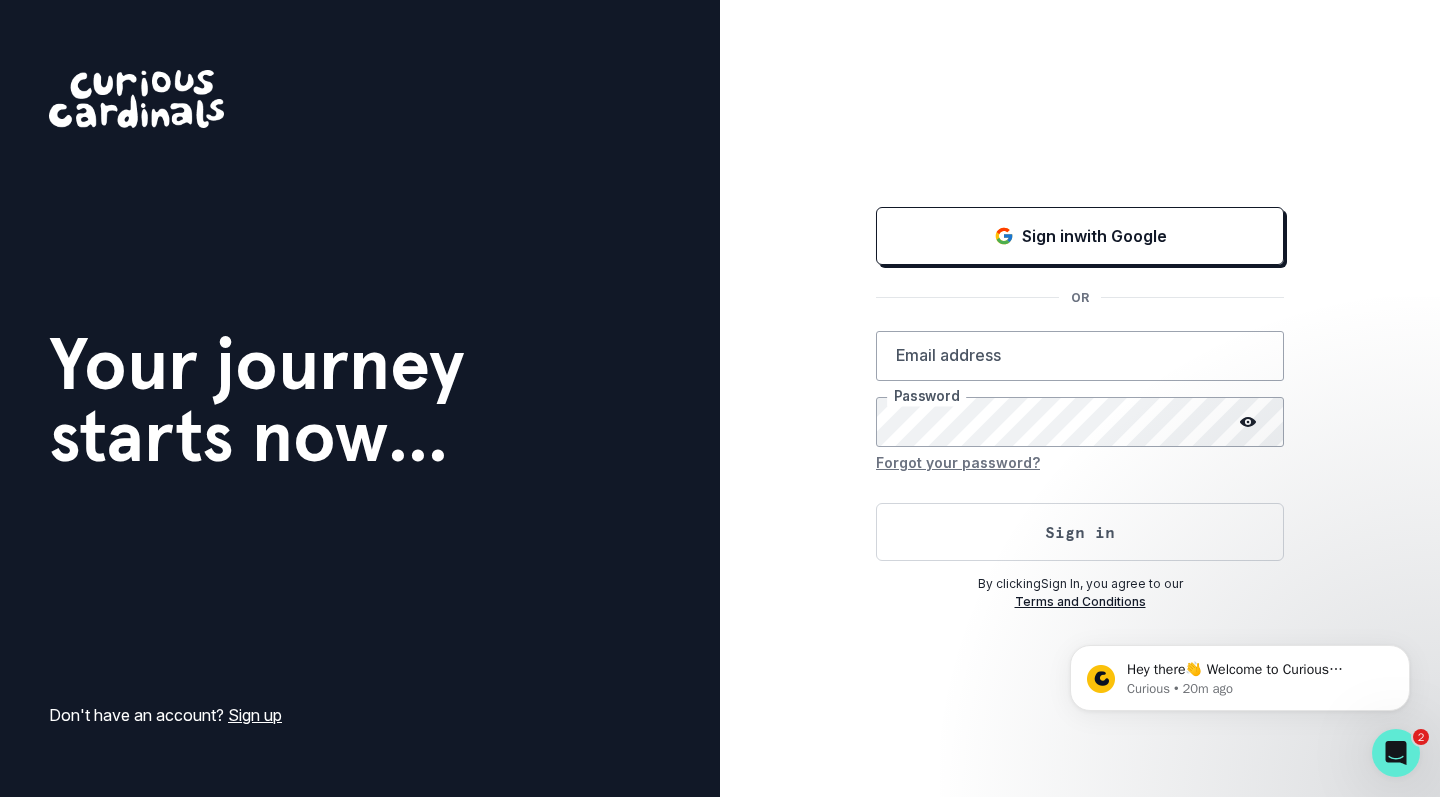 click on "Sign in  with Google OR Email address Password Forgot your password? Sign in By clicking  Sign In , you agree to our Terms and Conditions" at bounding box center (1080, 398) 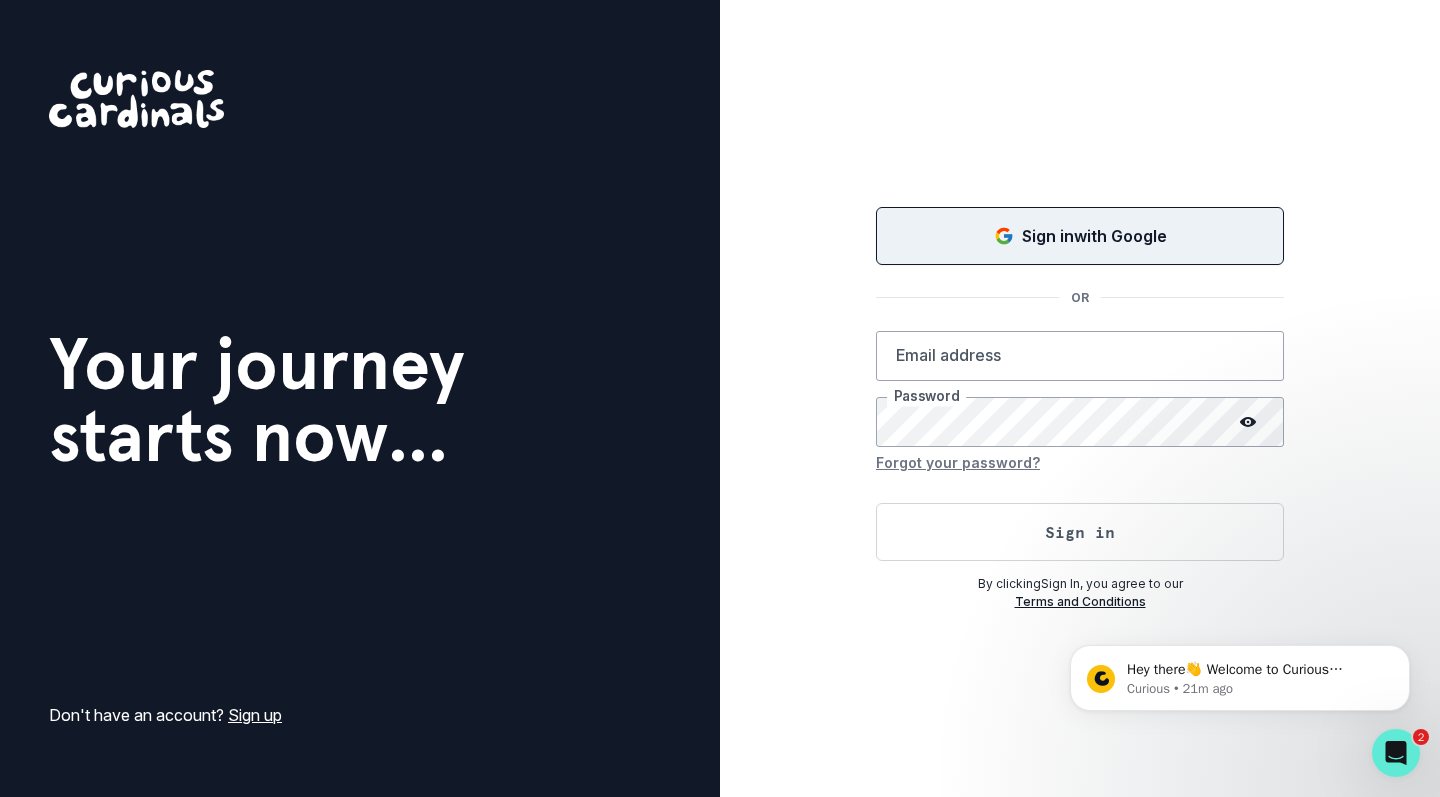 click on "Sign in  with Google" at bounding box center [1080, 236] 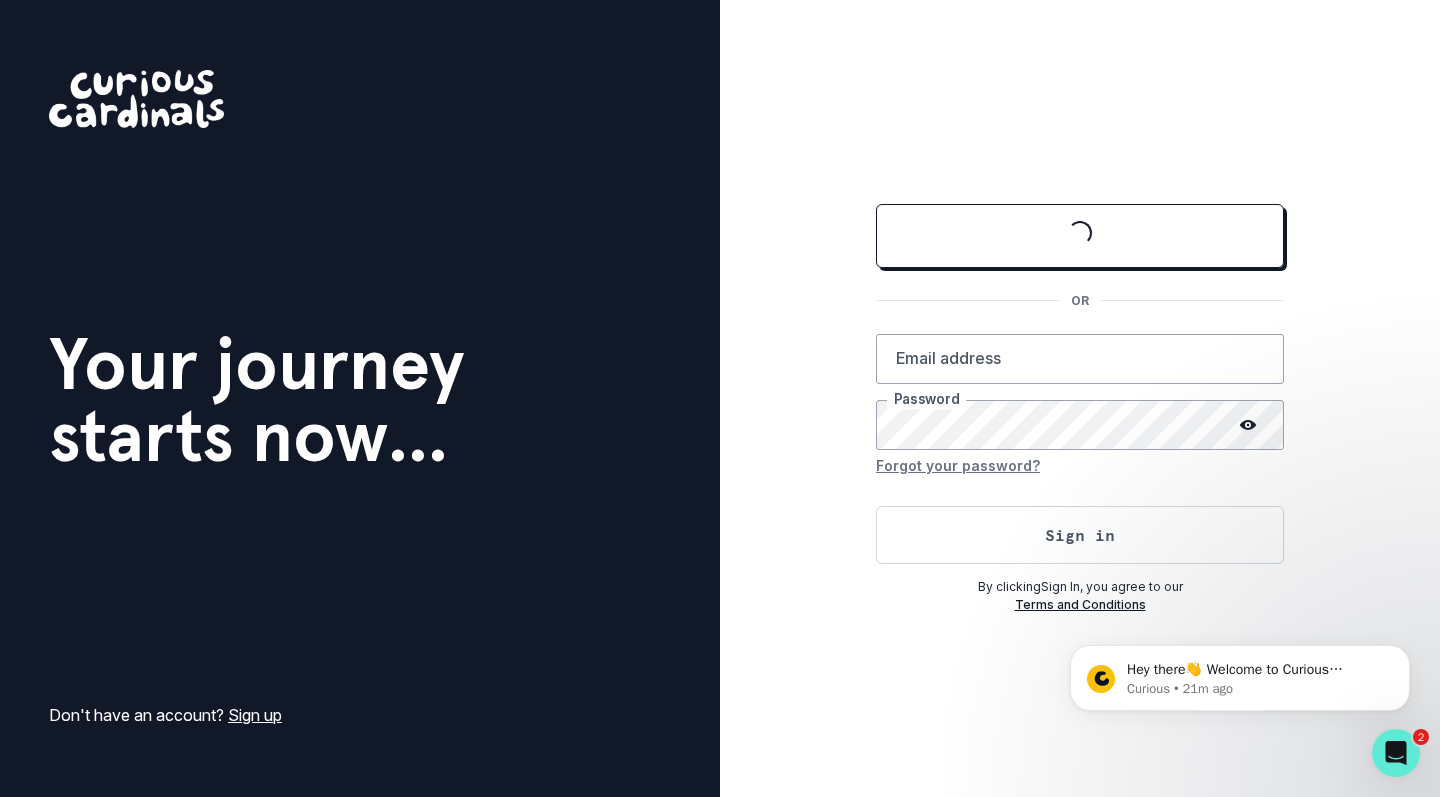 click on "Your journey   starts now... Don't have an account?   Sign up" at bounding box center [360, 398] 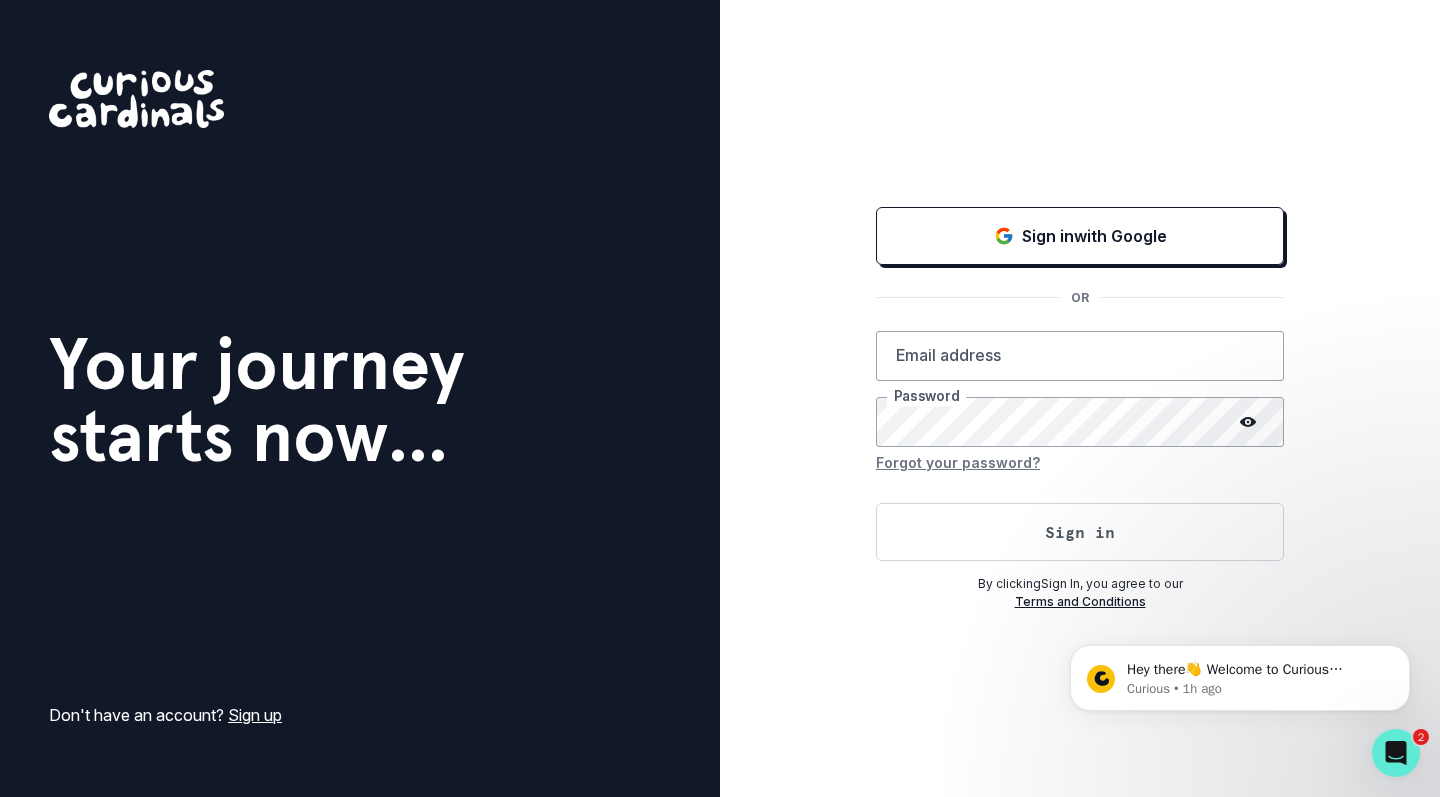 scroll, scrollTop: 0, scrollLeft: 0, axis: both 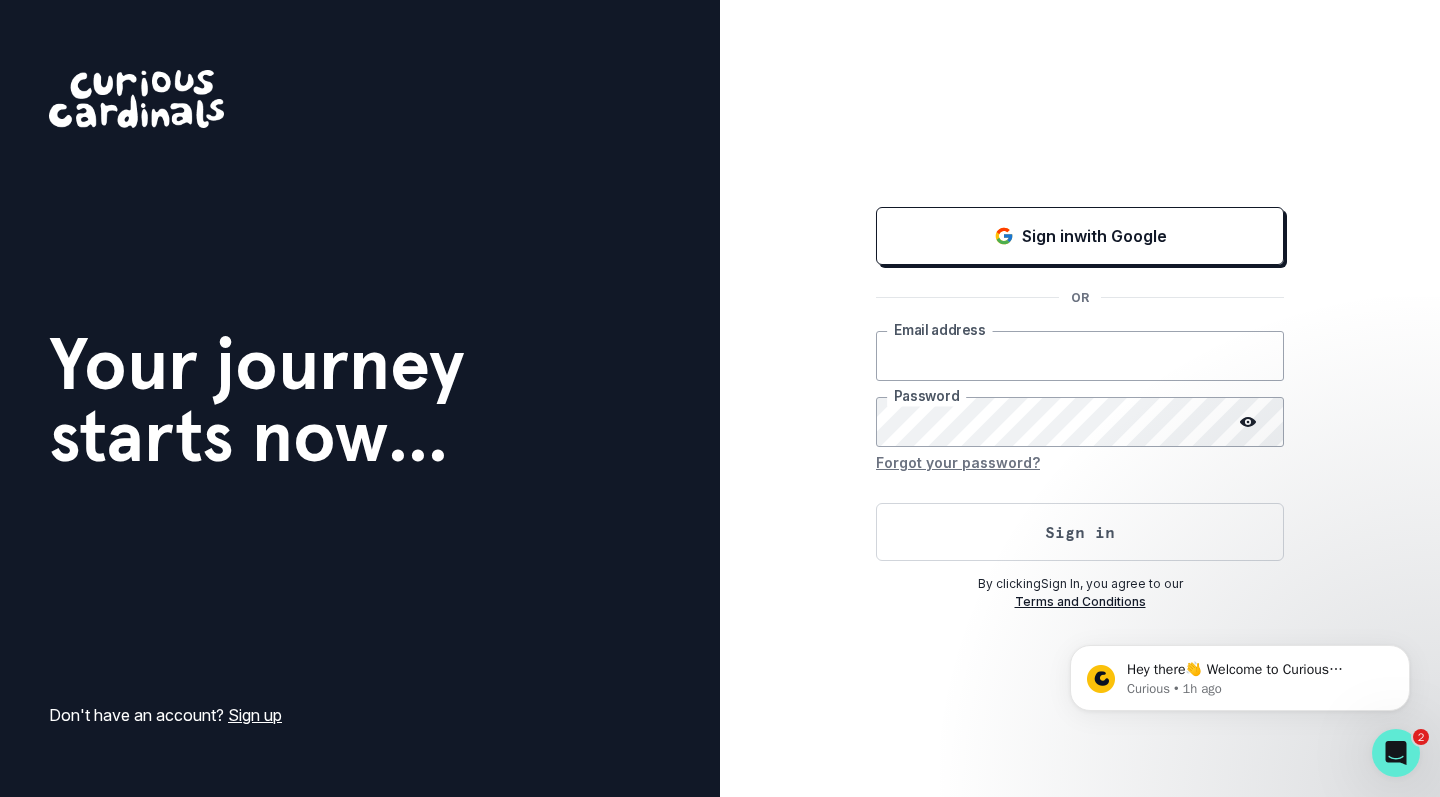 click at bounding box center (1080, 356) 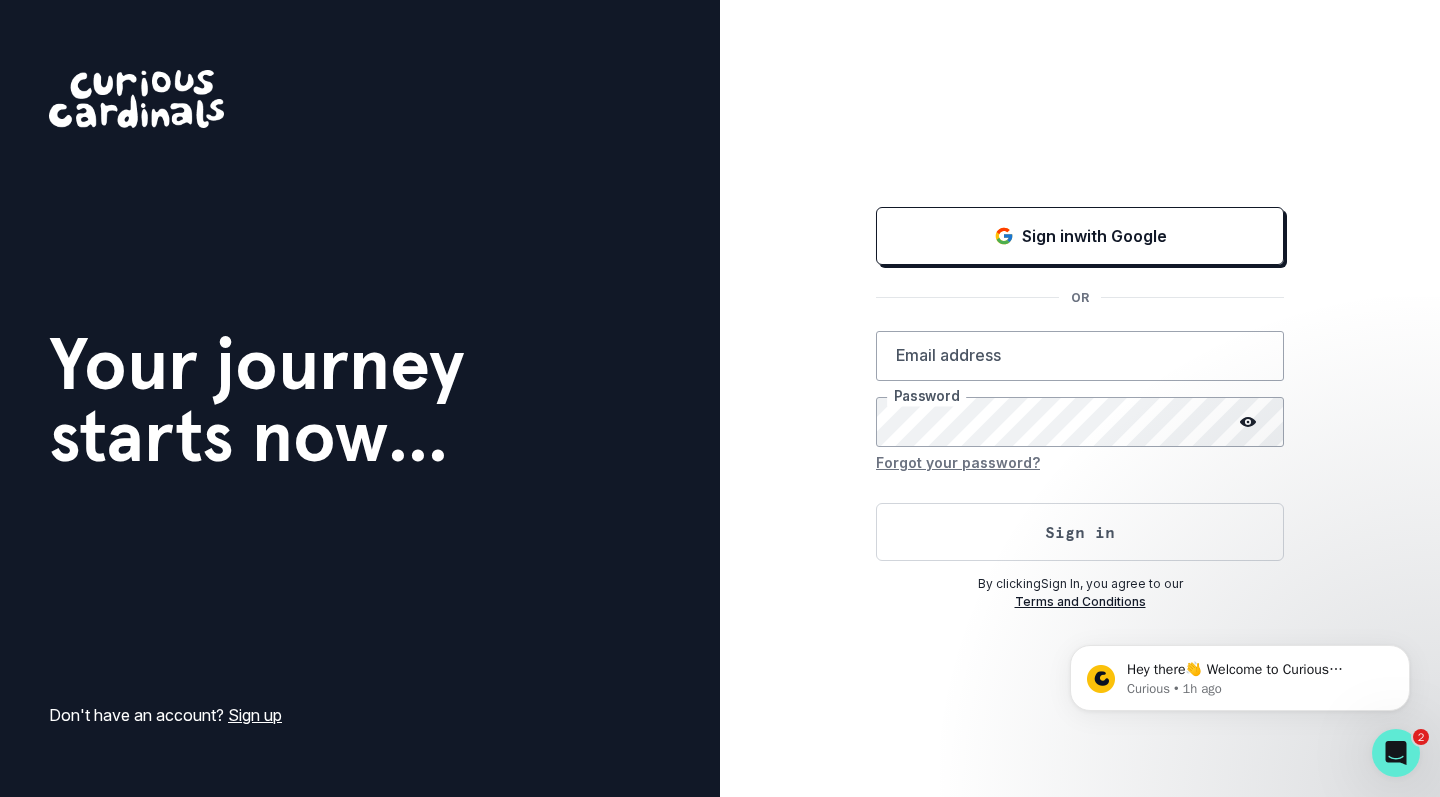 click on "Sign in  with Google OR Email address Password Forgot your password? Sign in By clicking  Sign In , you agree to our Terms and Conditions" at bounding box center [1080, 398] 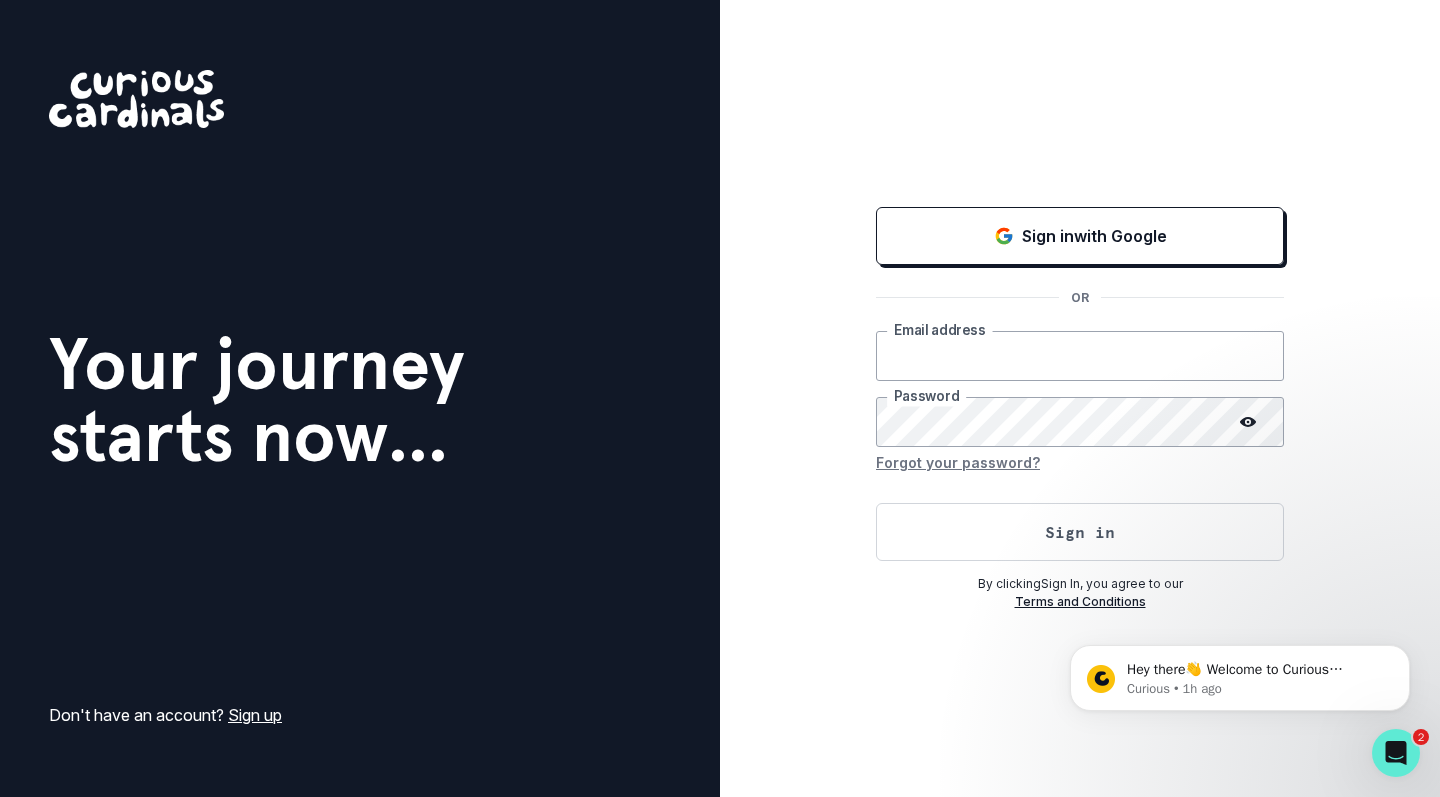 click at bounding box center (1080, 356) 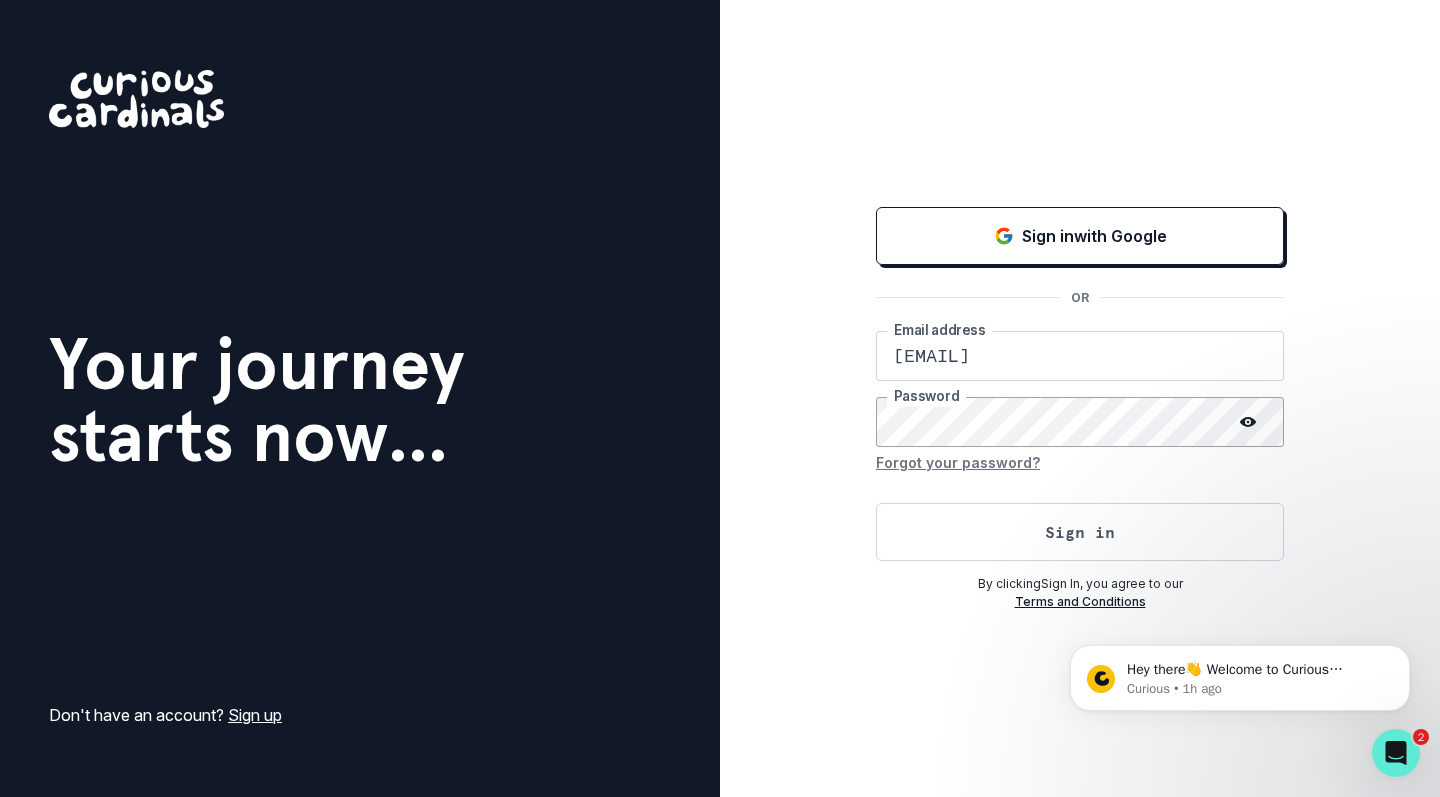 click on "Sign in" at bounding box center [1080, 532] 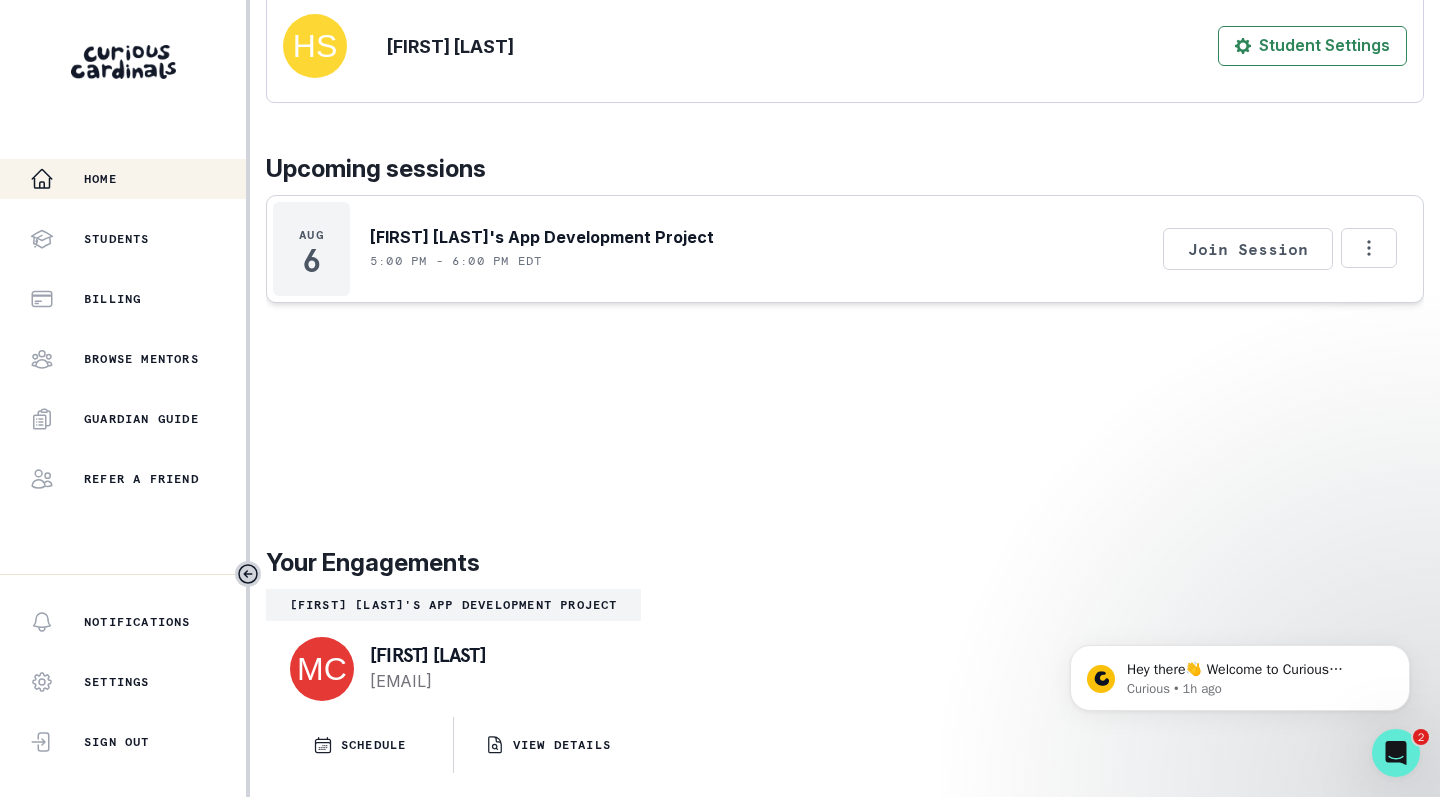 scroll, scrollTop: 552, scrollLeft: 0, axis: vertical 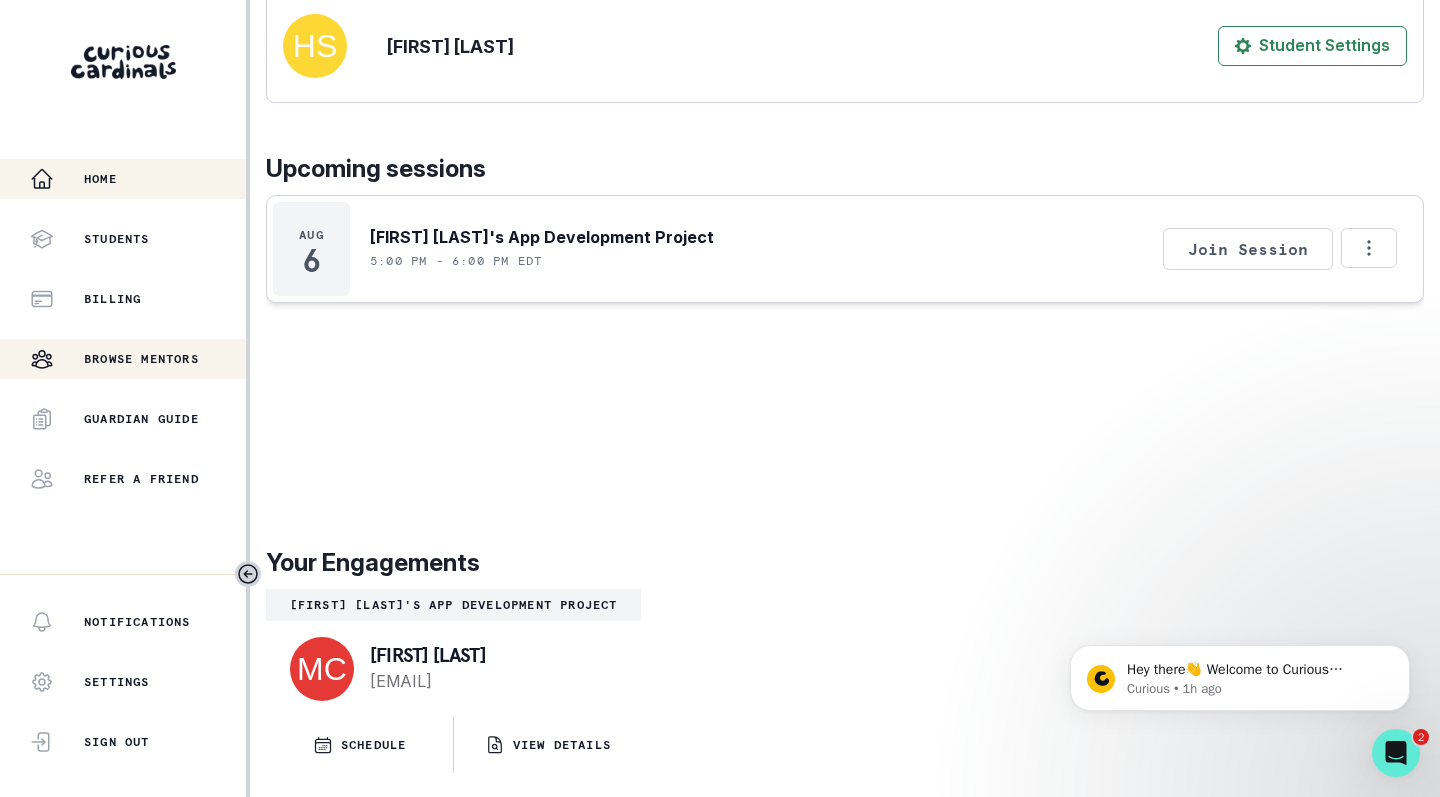 drag, startPoint x: 1215, startPoint y: 149, endPoint x: 120, endPoint y: 361, distance: 1115.3336 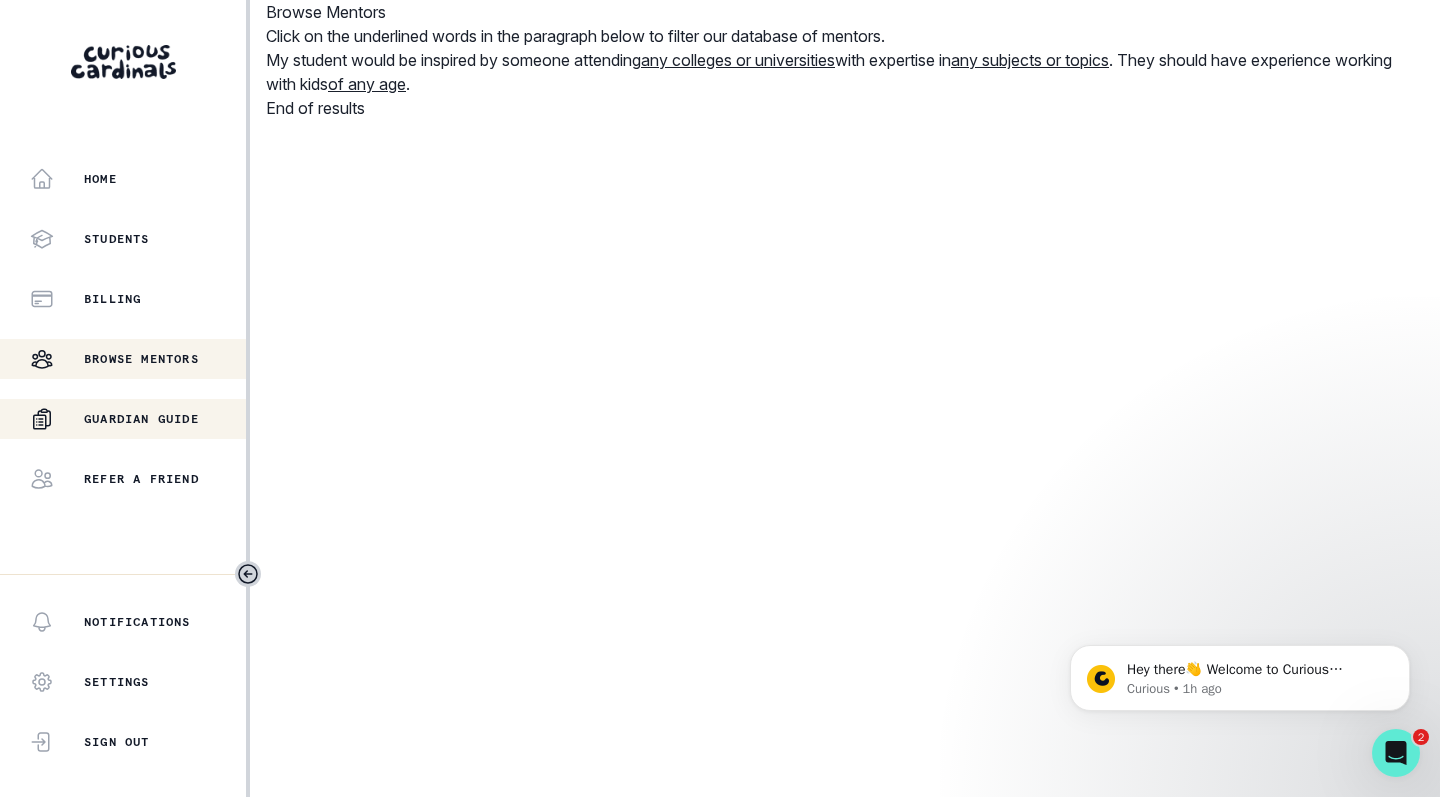 click on "Guardian Guide" at bounding box center (138, 419) 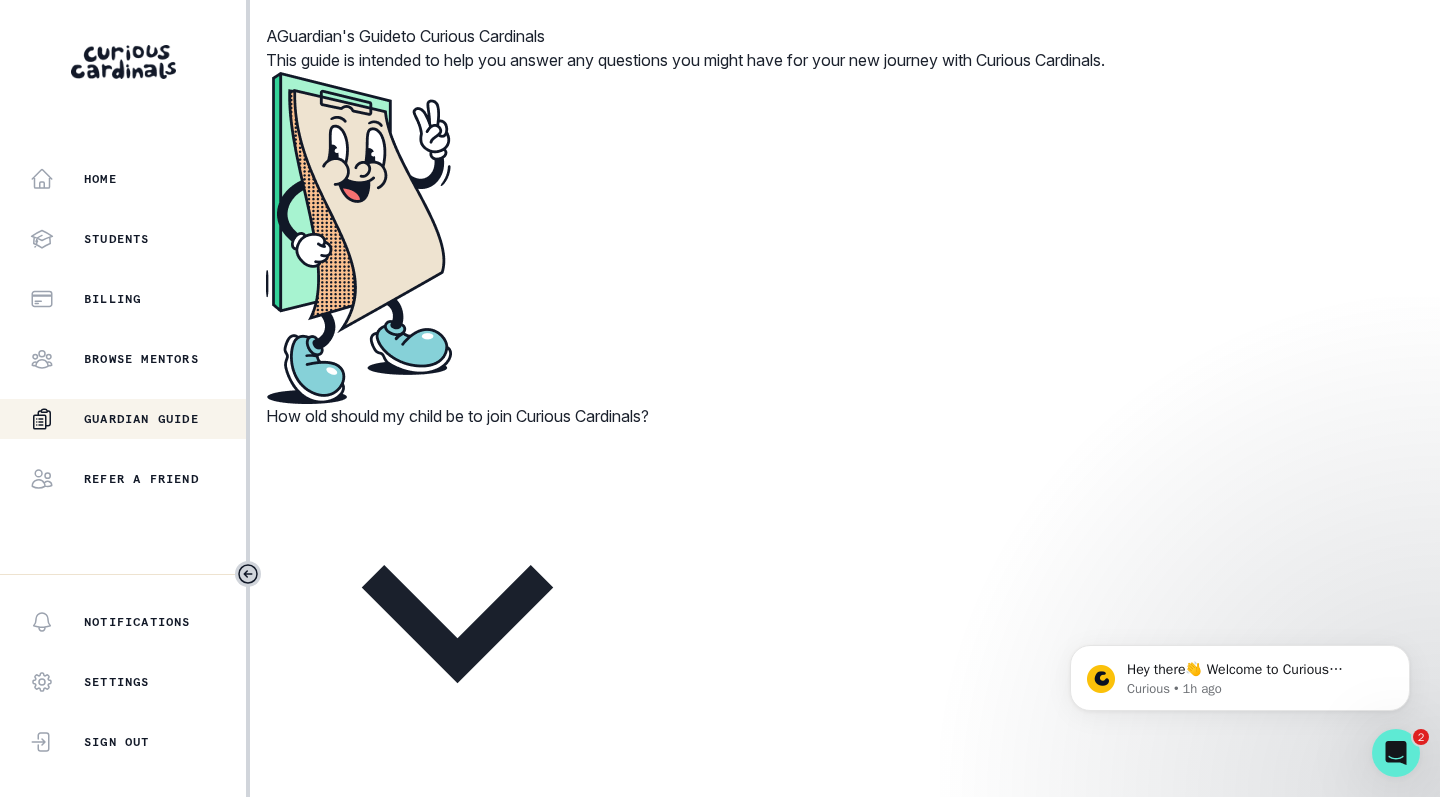 drag, startPoint x: 777, startPoint y: 666, endPoint x: 885, endPoint y: 169, distance: 508.59906 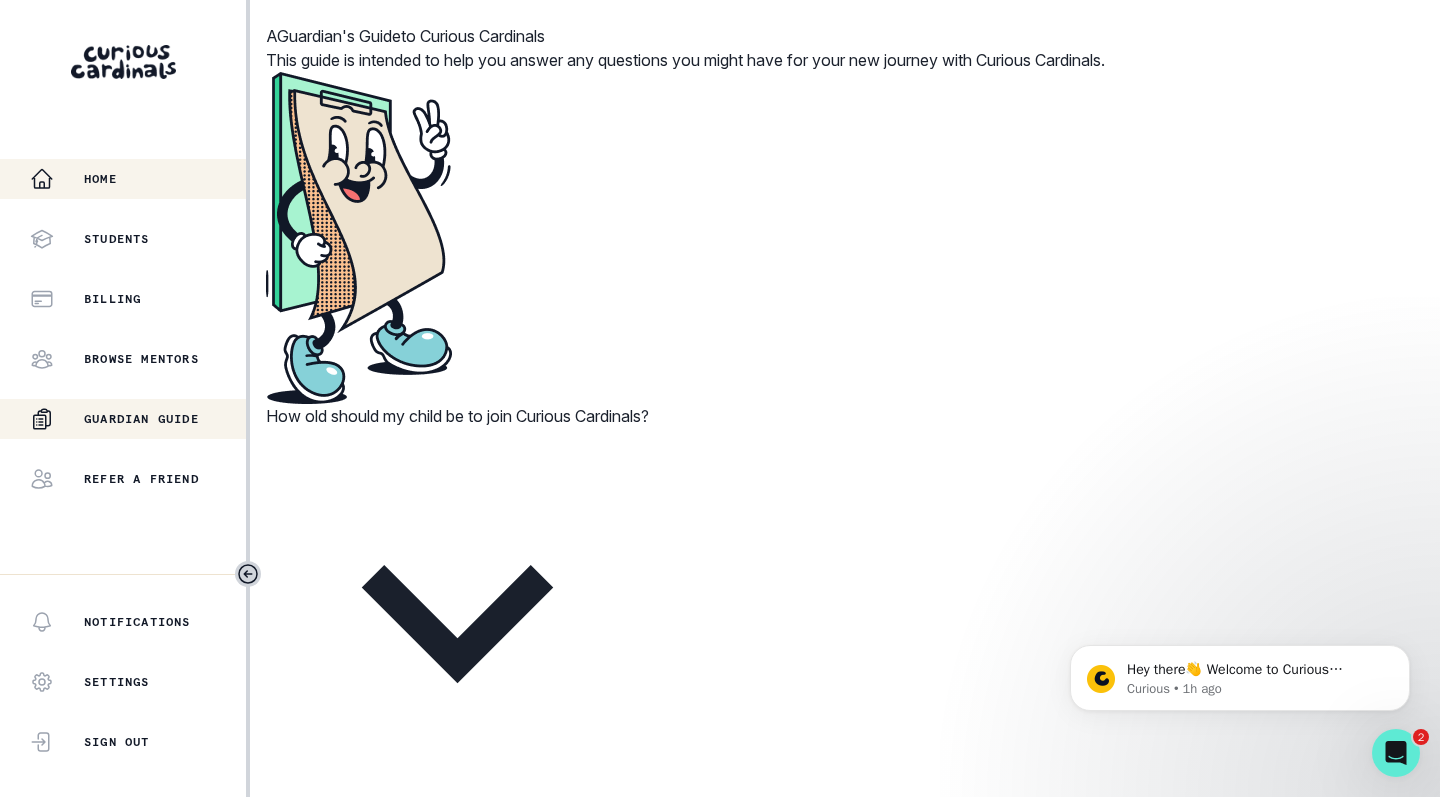 click on "Home" at bounding box center [138, 179] 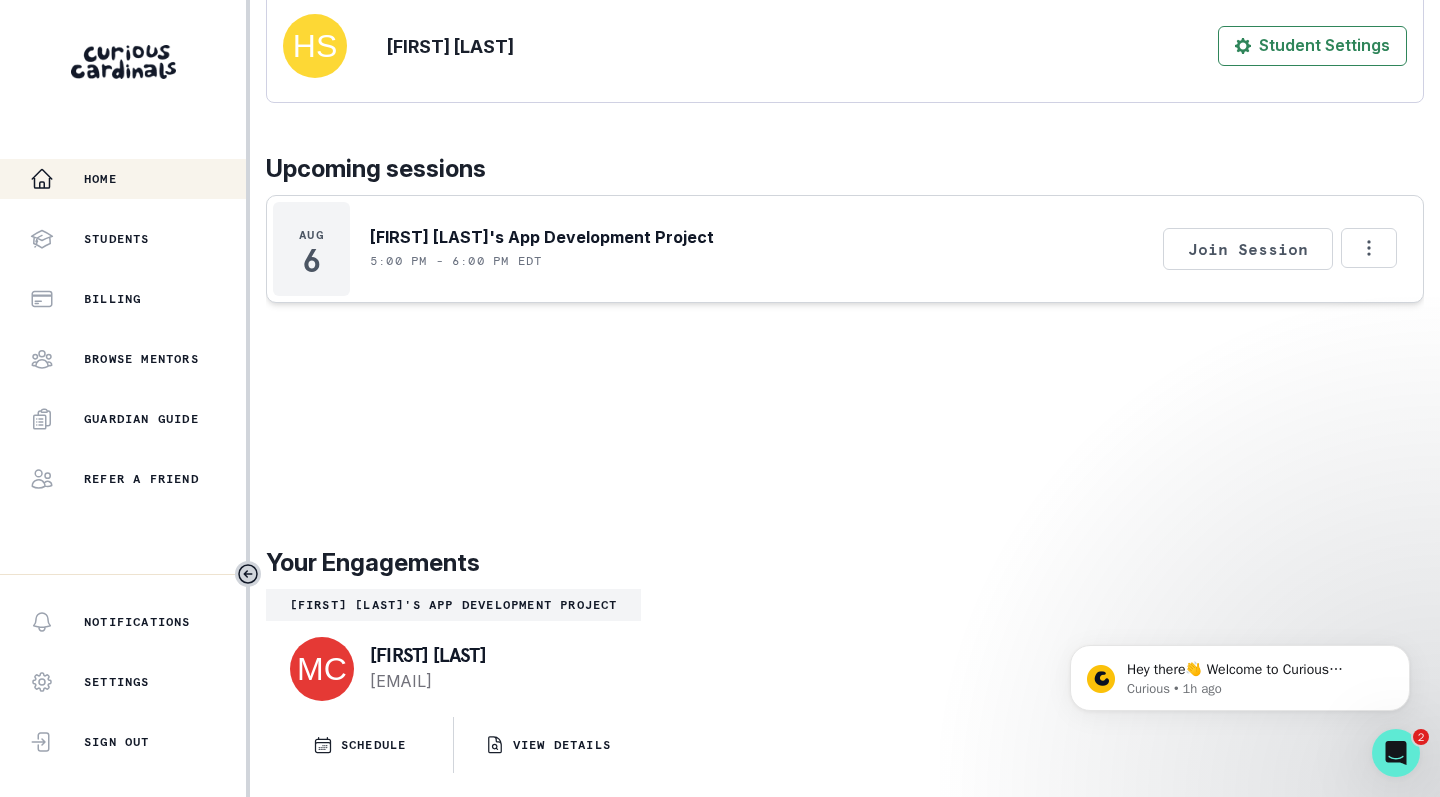 scroll, scrollTop: 552, scrollLeft: 0, axis: vertical 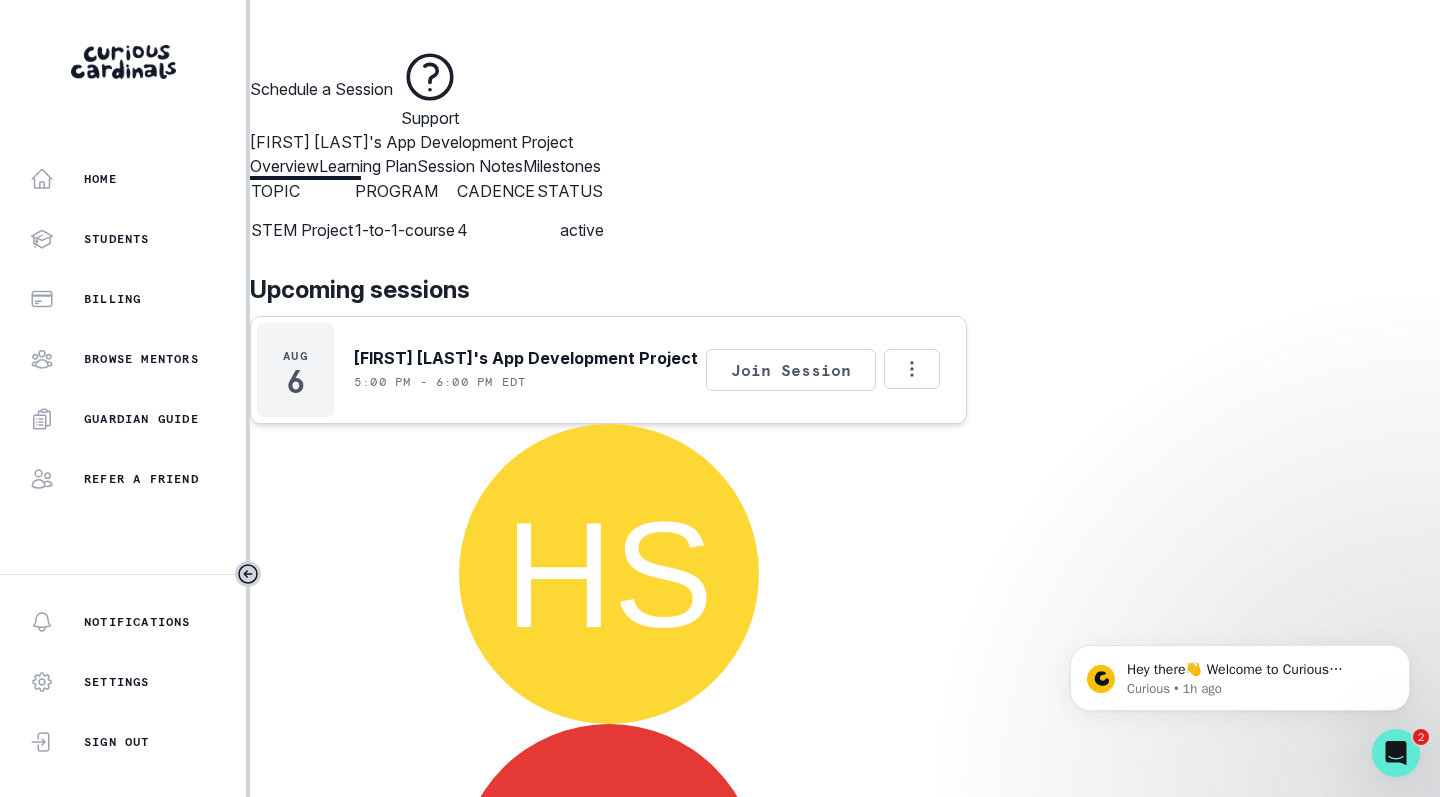 click on "Upcoming sessions" at bounding box center (608, 290) 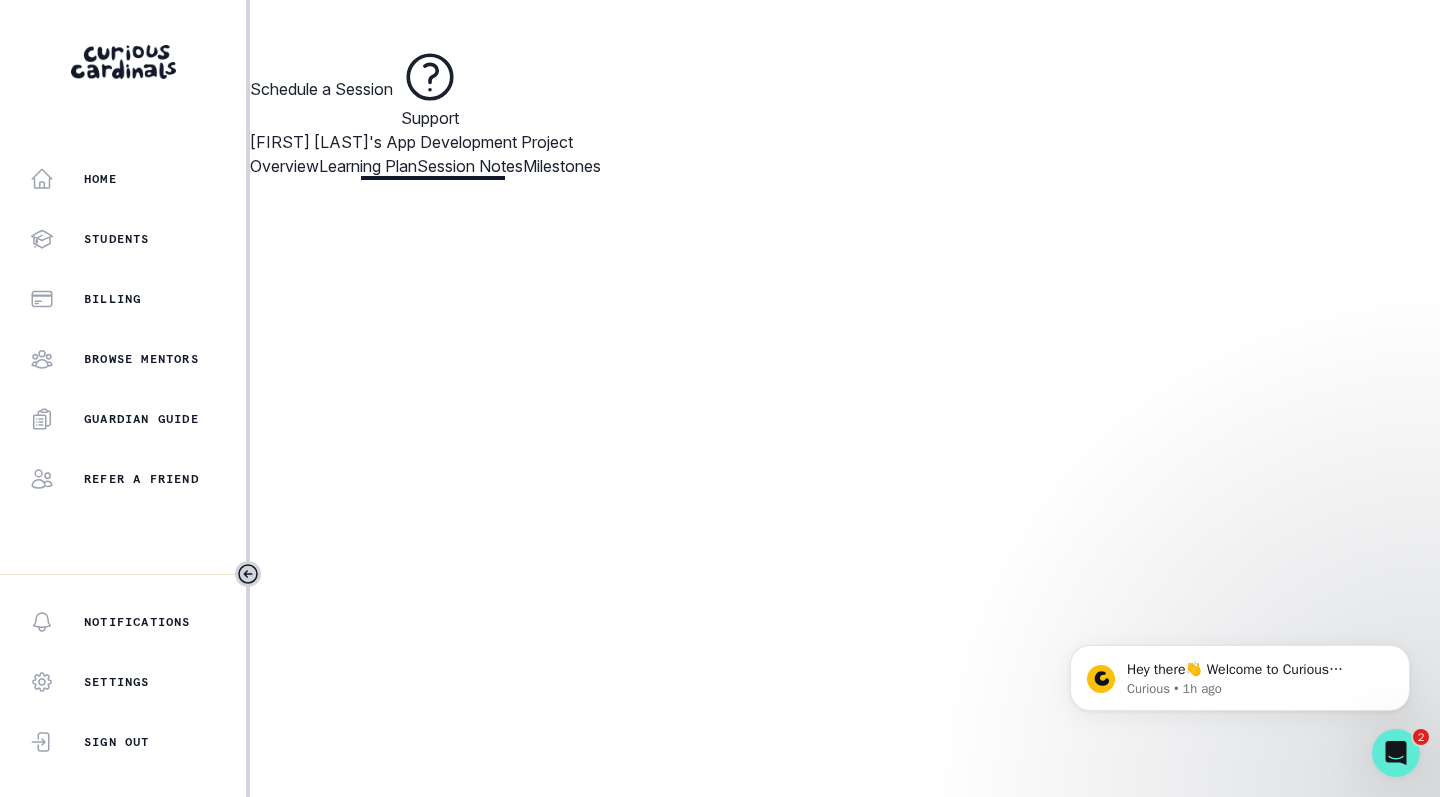 click on "Learning Plan" at bounding box center (368, 166) 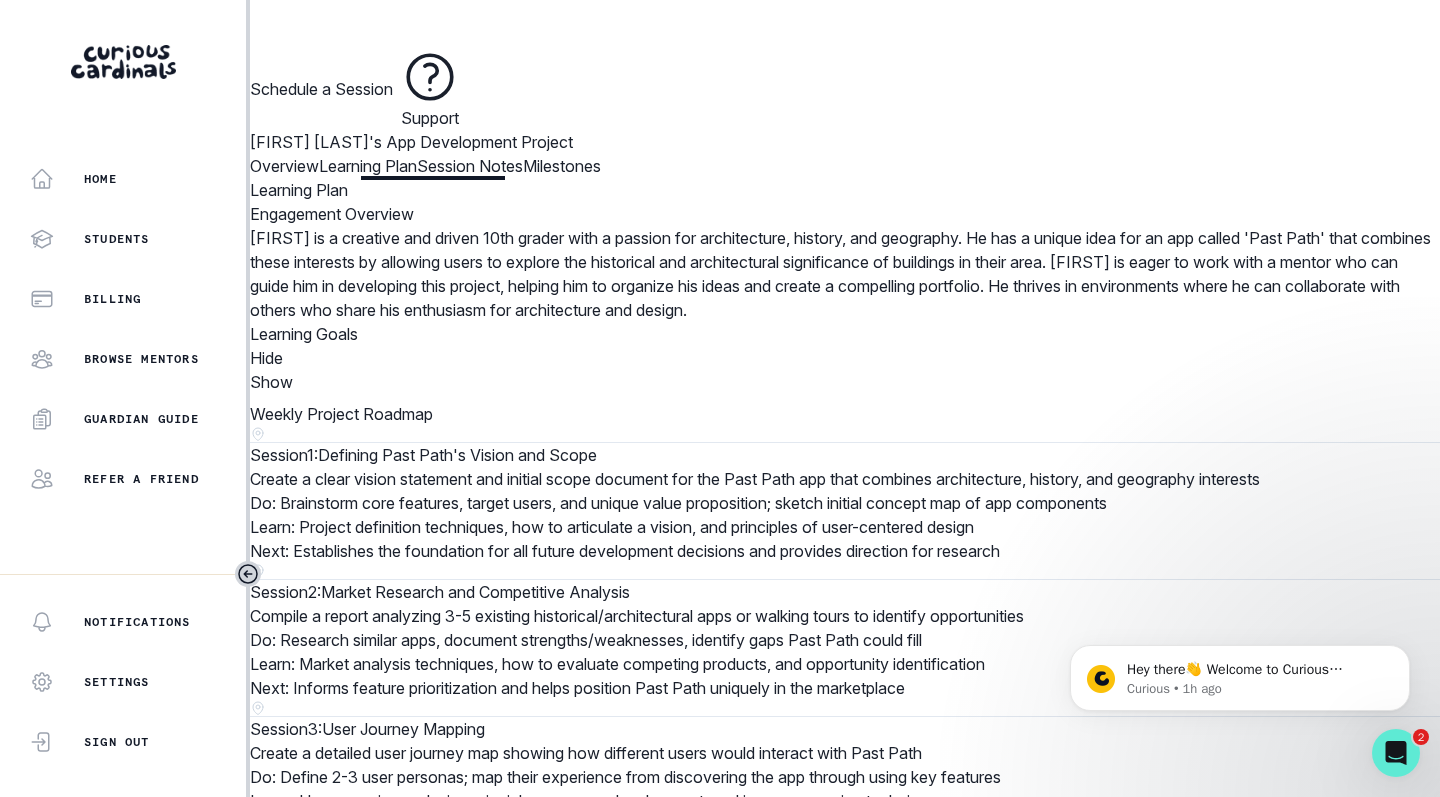 scroll, scrollTop: 964, scrollLeft: 0, axis: vertical 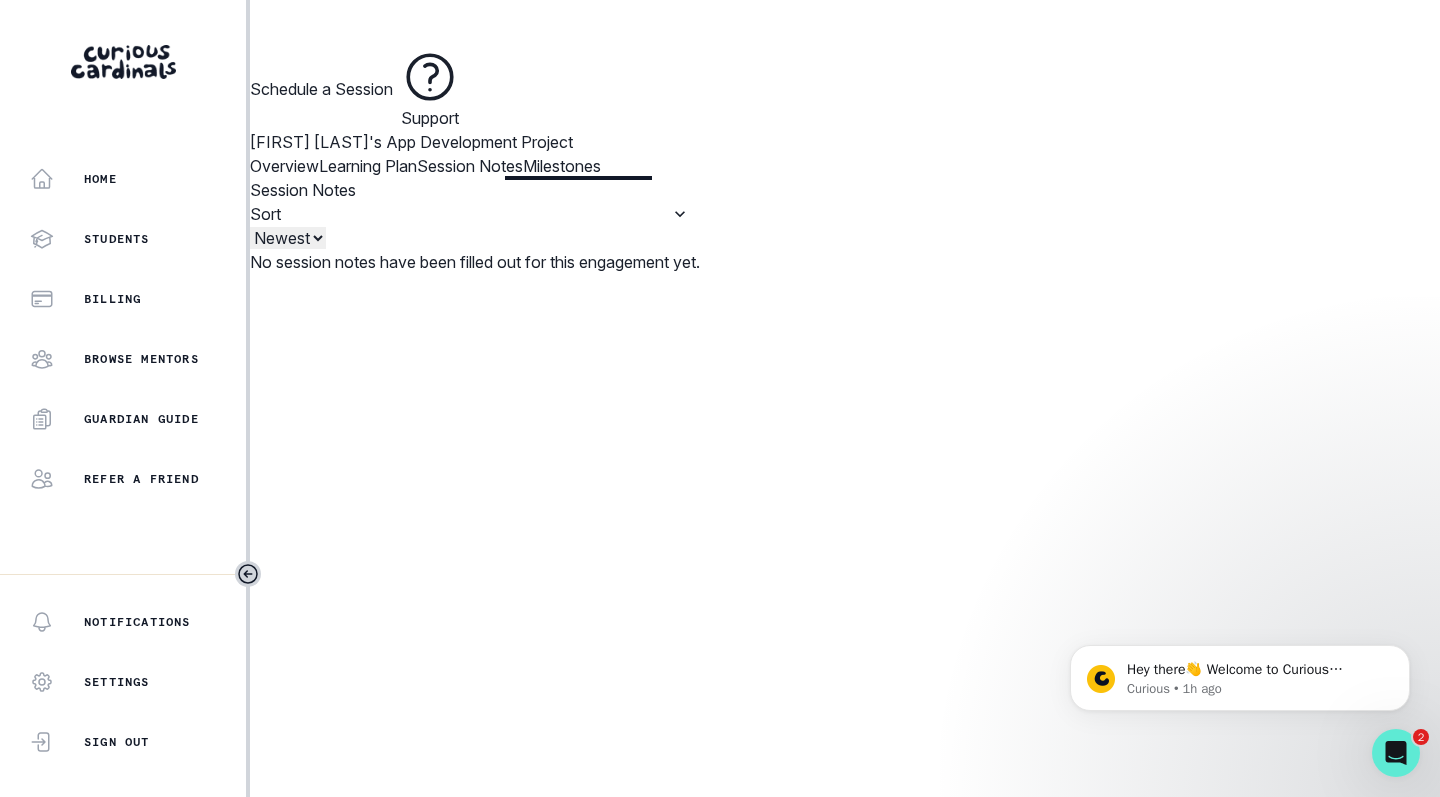 click on "Milestones" at bounding box center [562, 166] 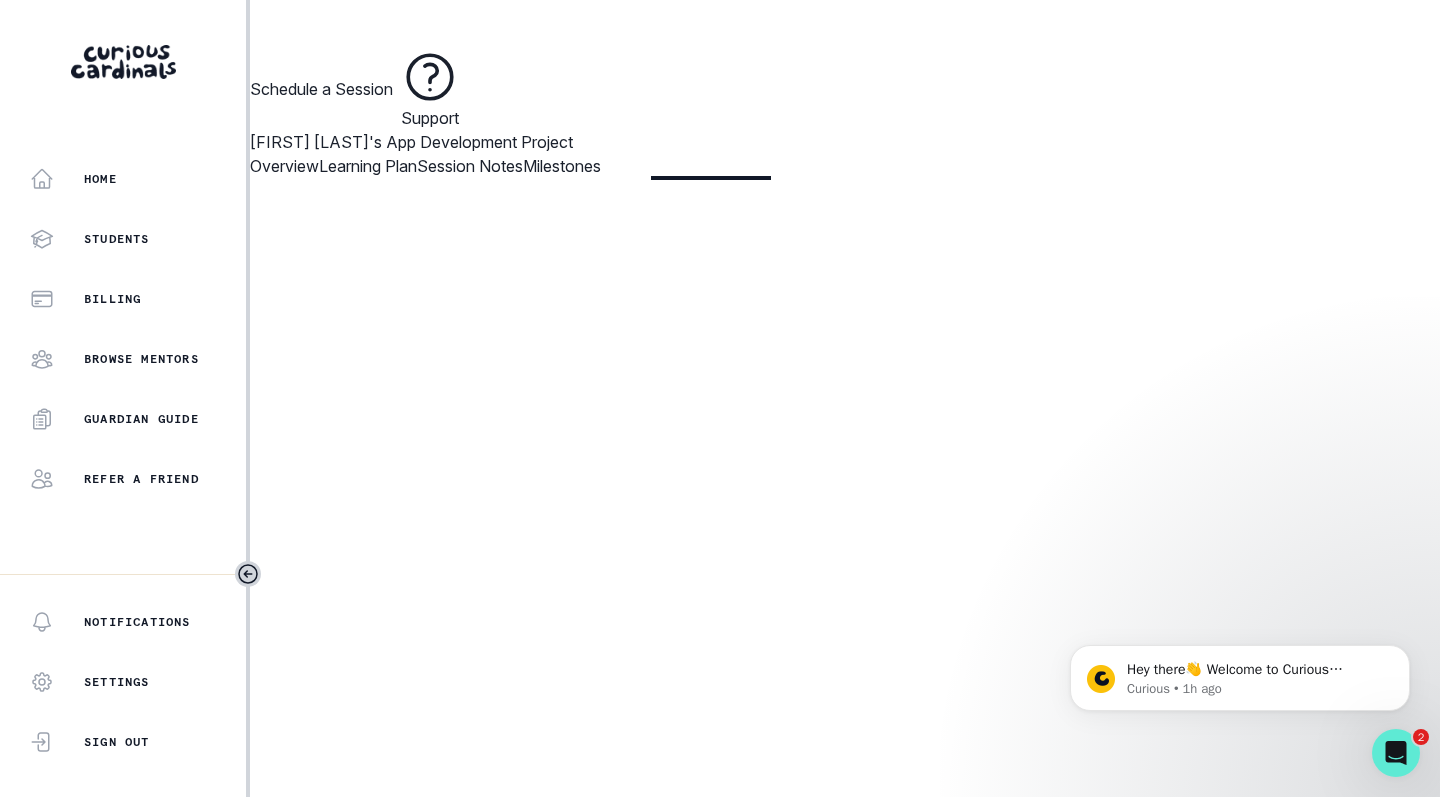click on "Session Notes" at bounding box center (470, 166) 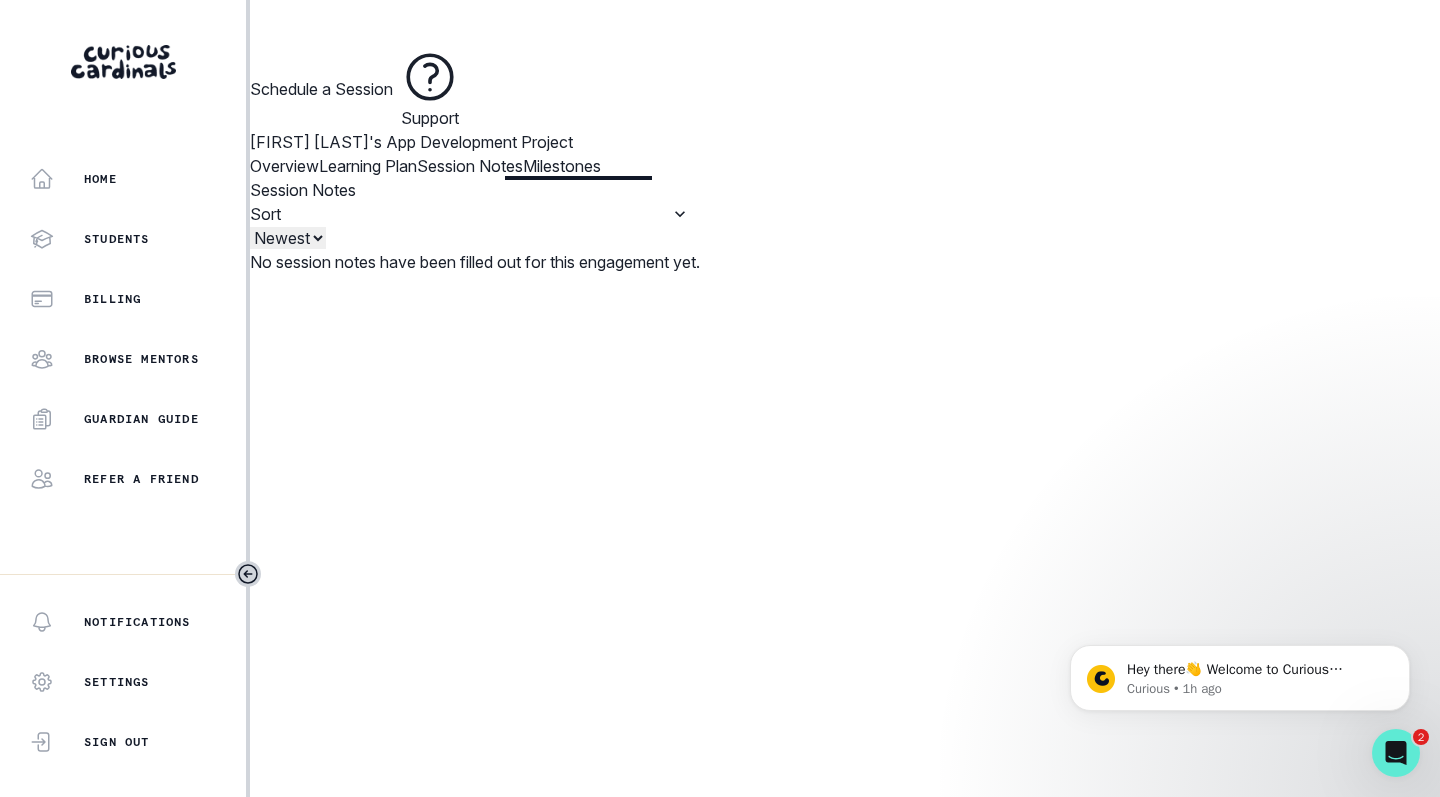 click on "Learning Plan" at bounding box center [368, 166] 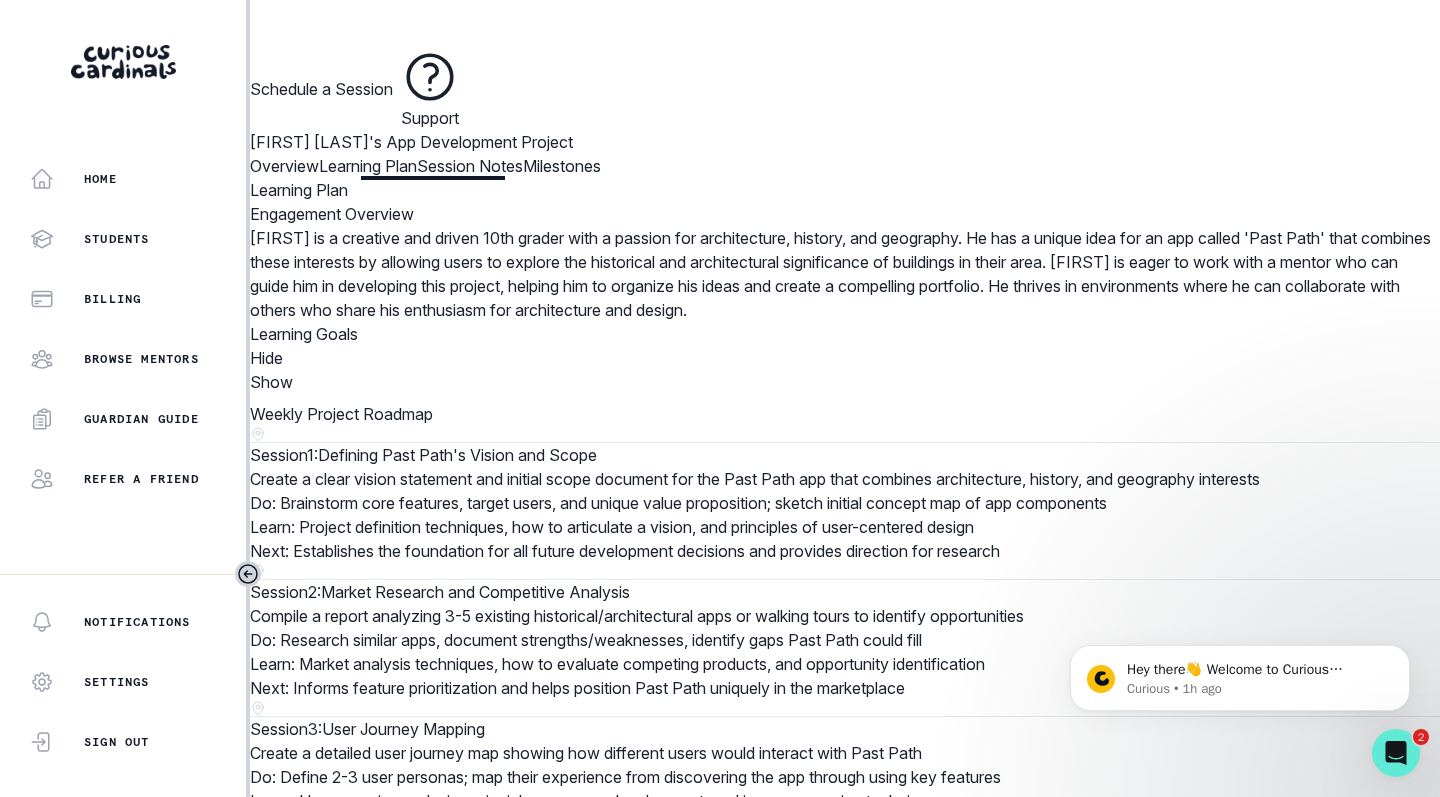 click on "Milestones" at bounding box center (562, 166) 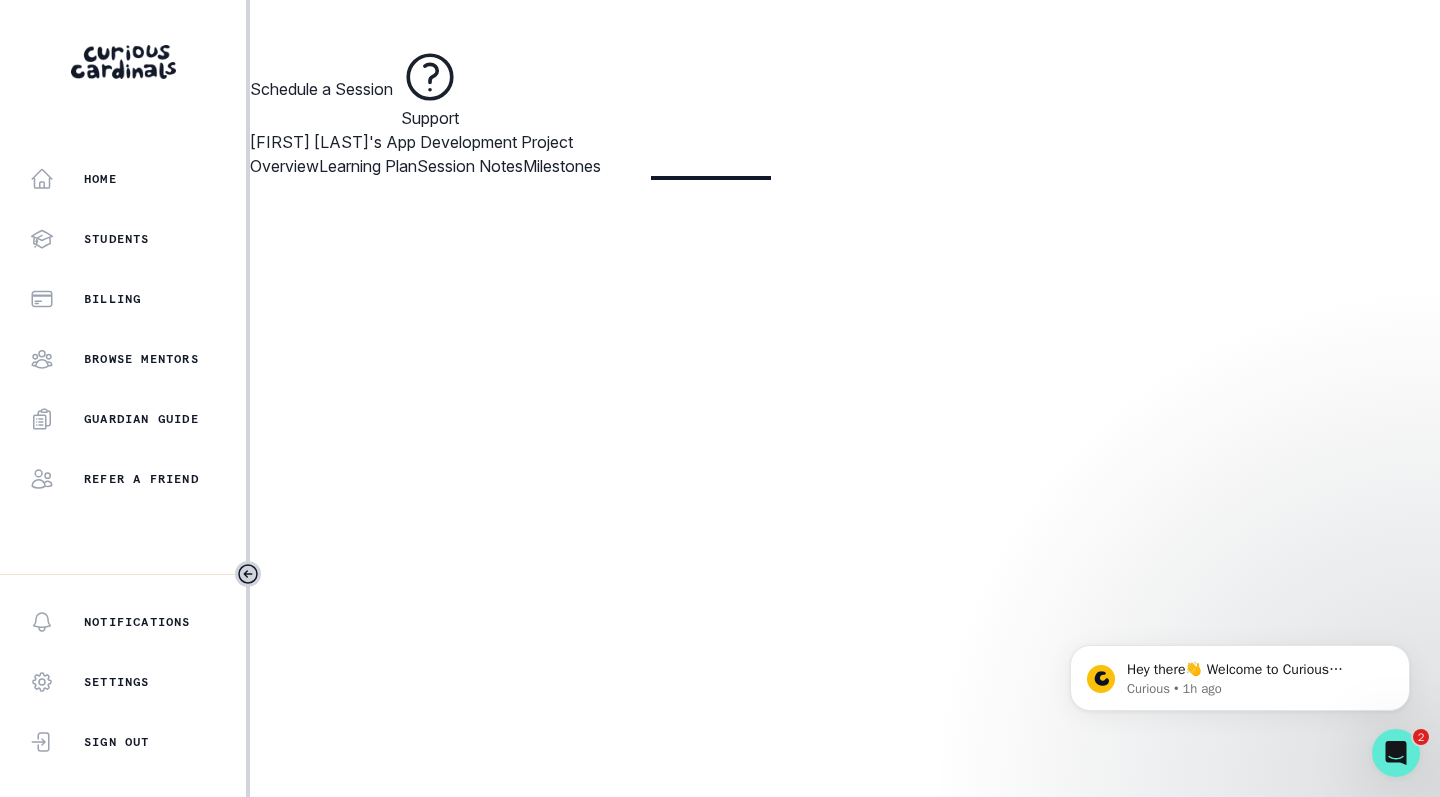 click on "Session Notes" at bounding box center [470, 166] 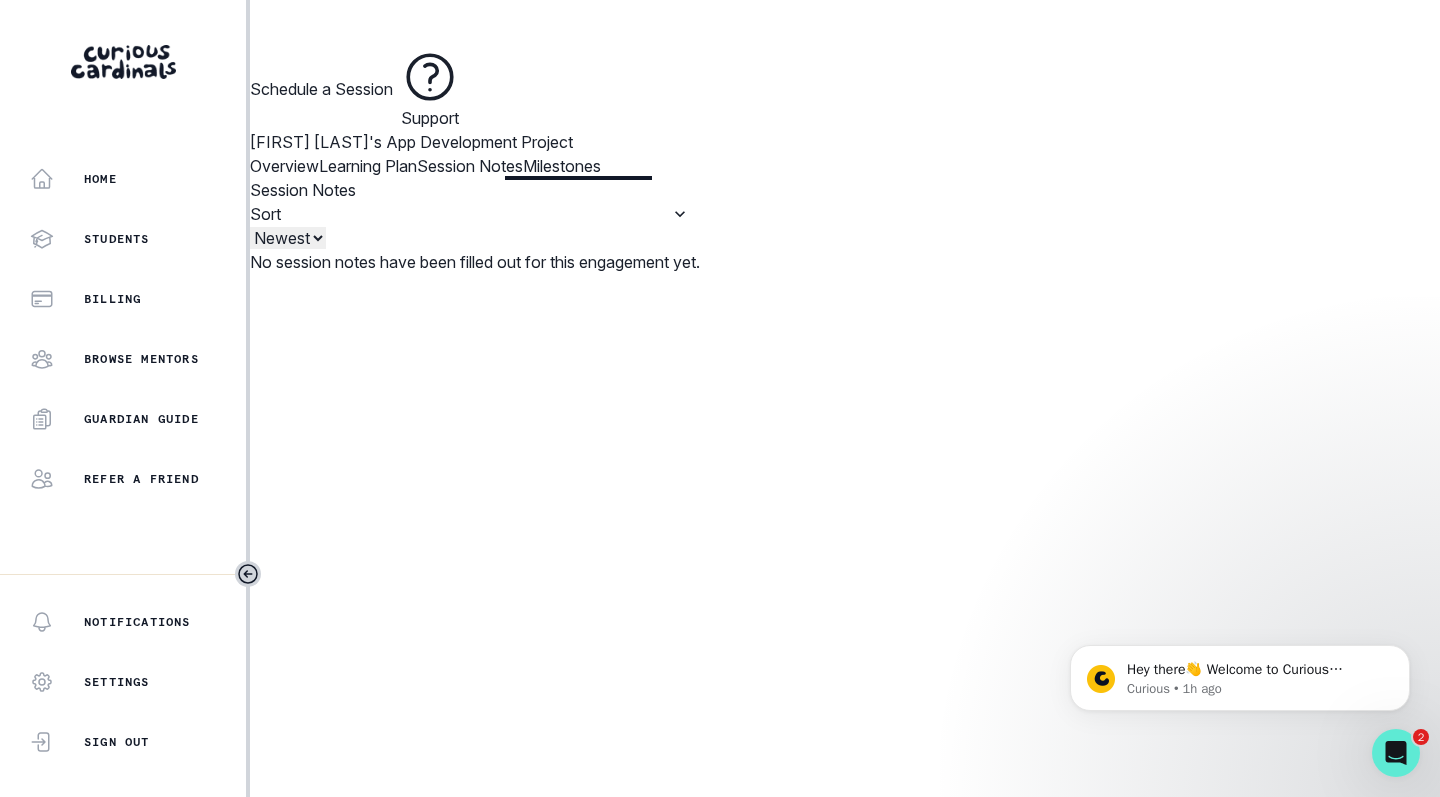 click on "Session Notes Sort Newest Oldest No session notes have been filled out for this engagement yet." at bounding box center [475, 226] 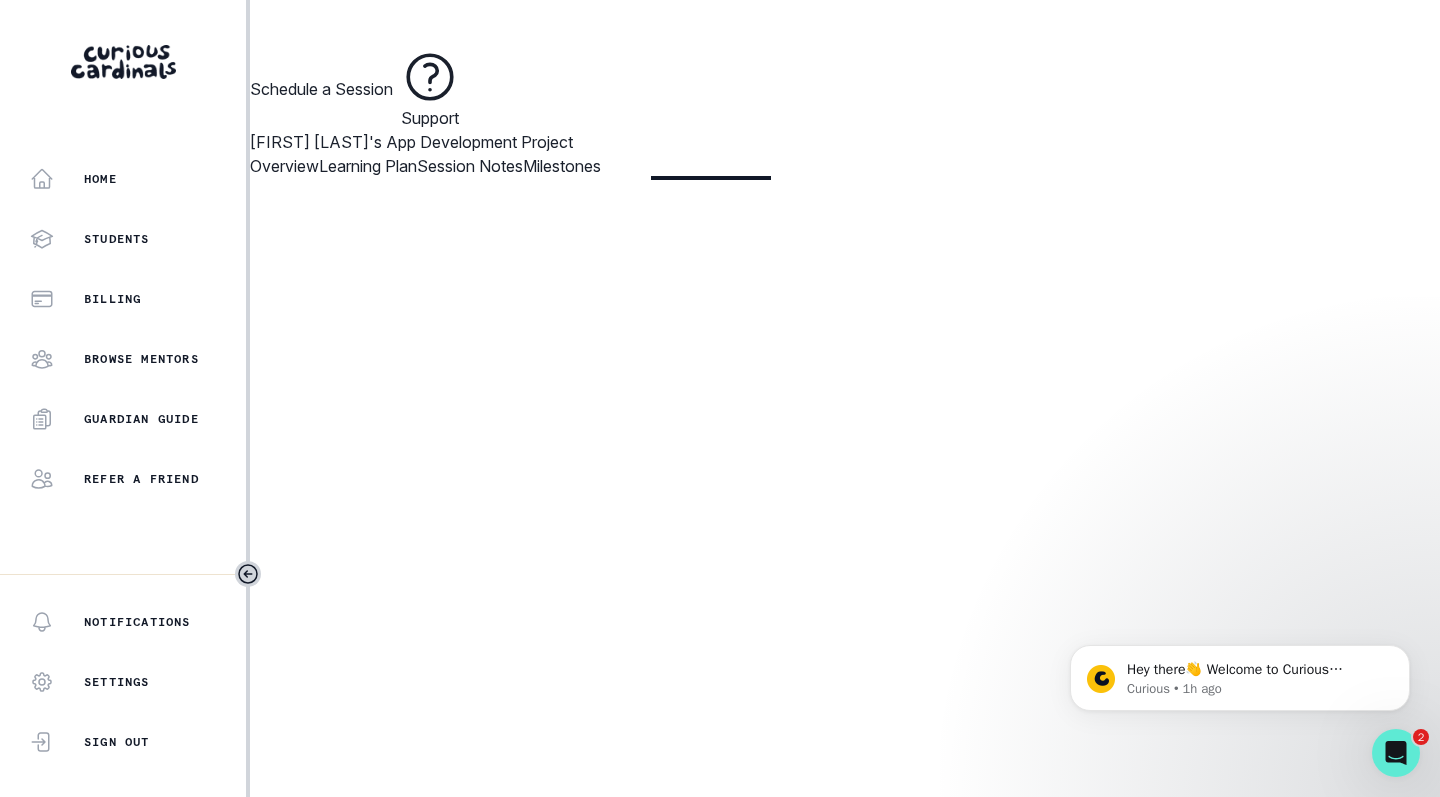 click on "Milestones" at bounding box center (562, 166) 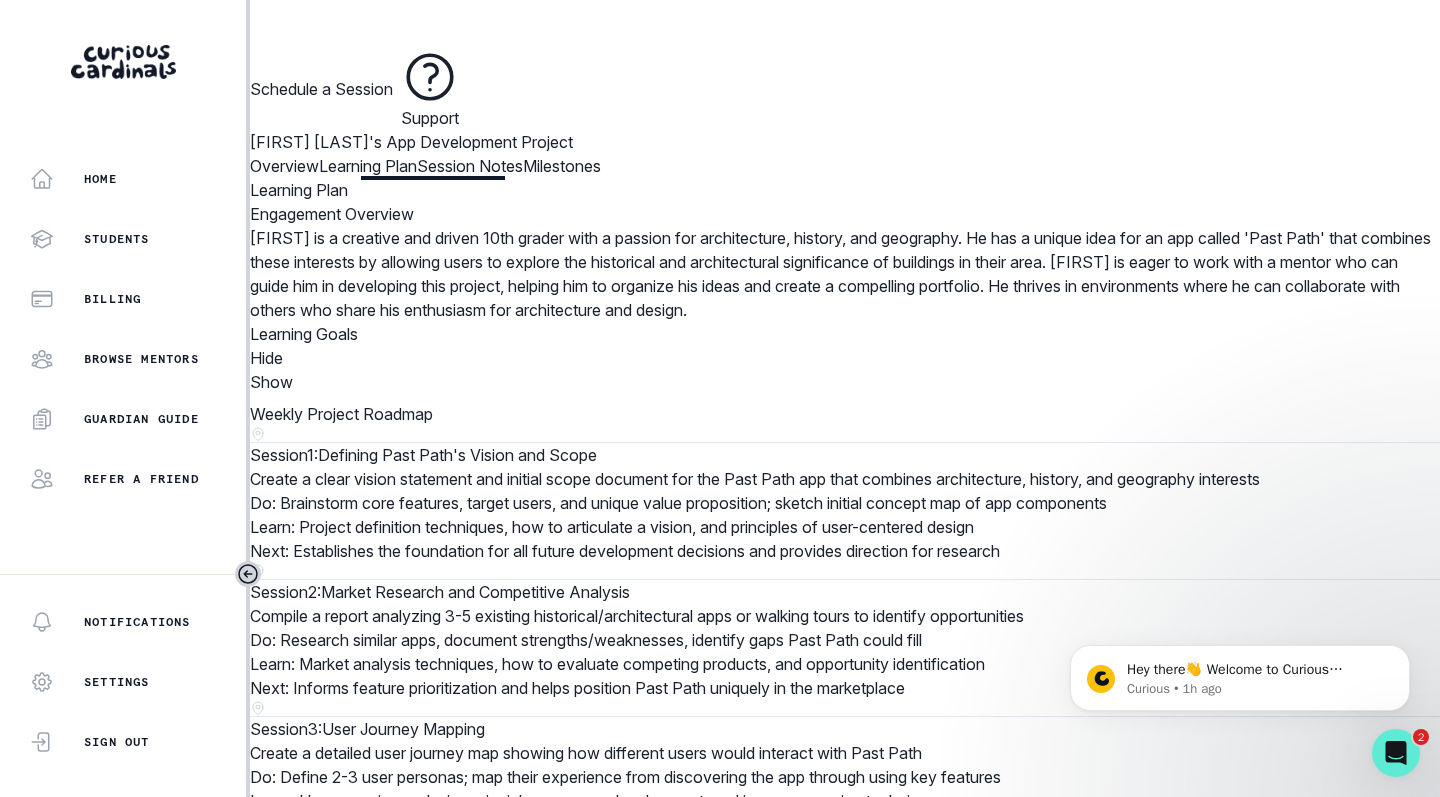 click on "Learning Plan" at bounding box center (368, 166) 